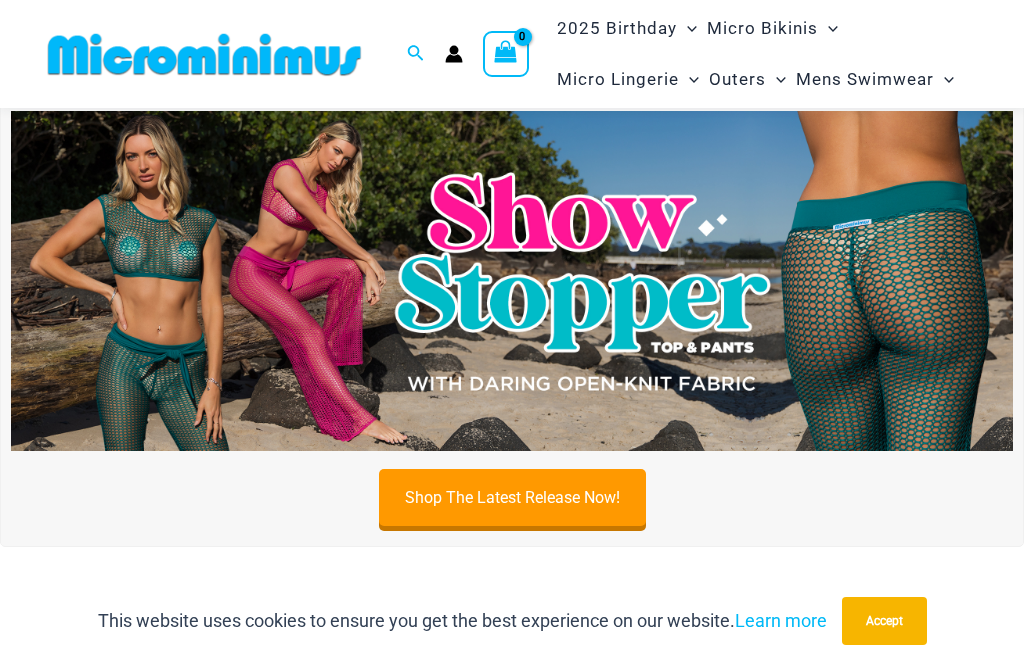 scroll, scrollTop: 16, scrollLeft: 0, axis: vertical 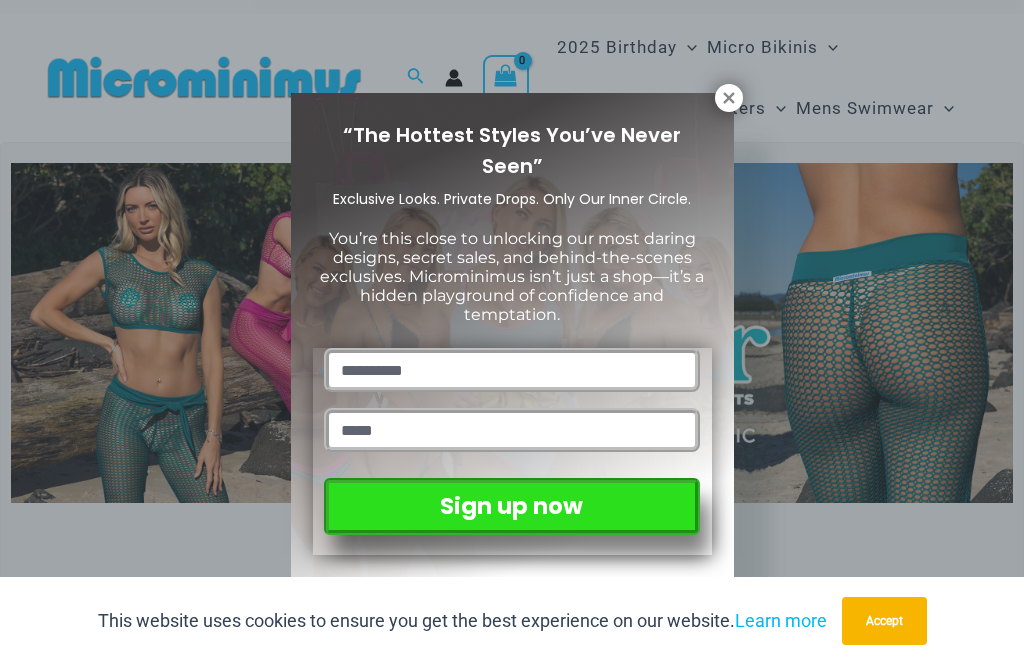 click 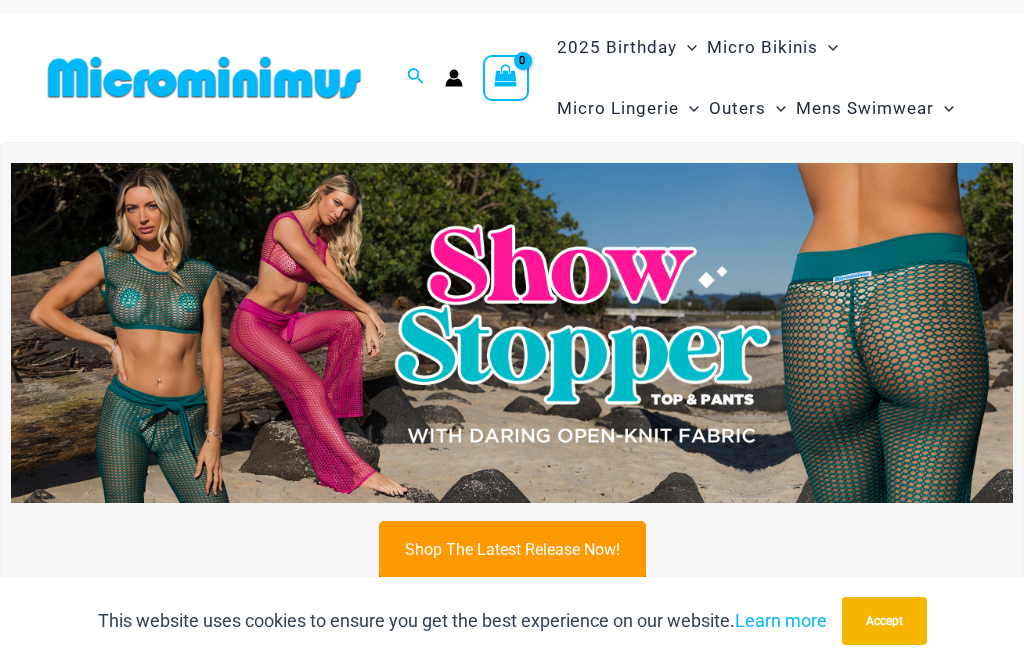 click at bounding box center [512, 333] 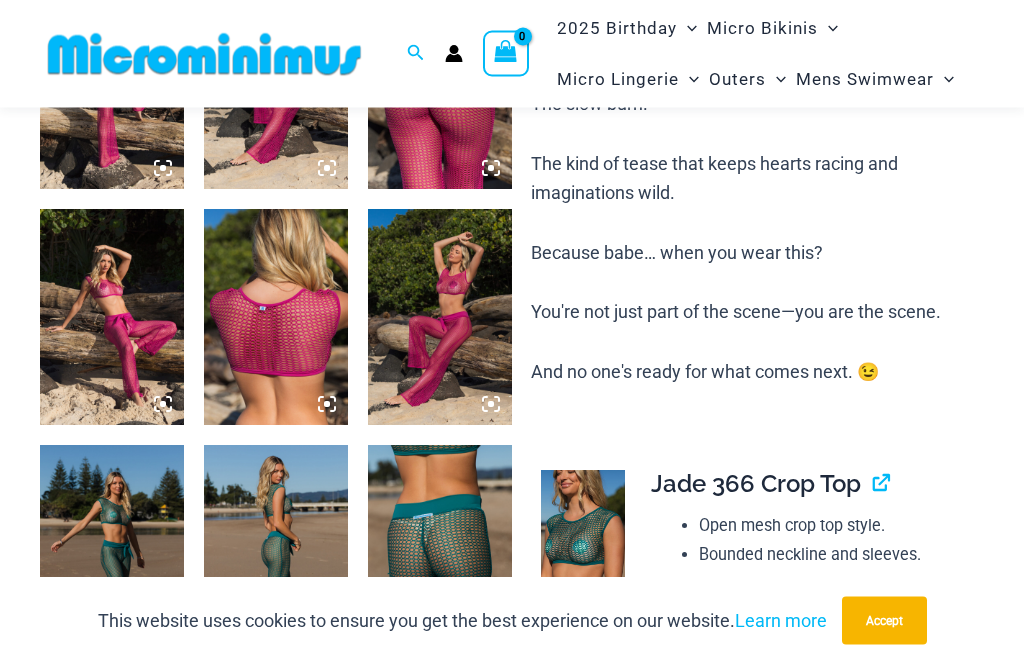 scroll, scrollTop: 923, scrollLeft: 0, axis: vertical 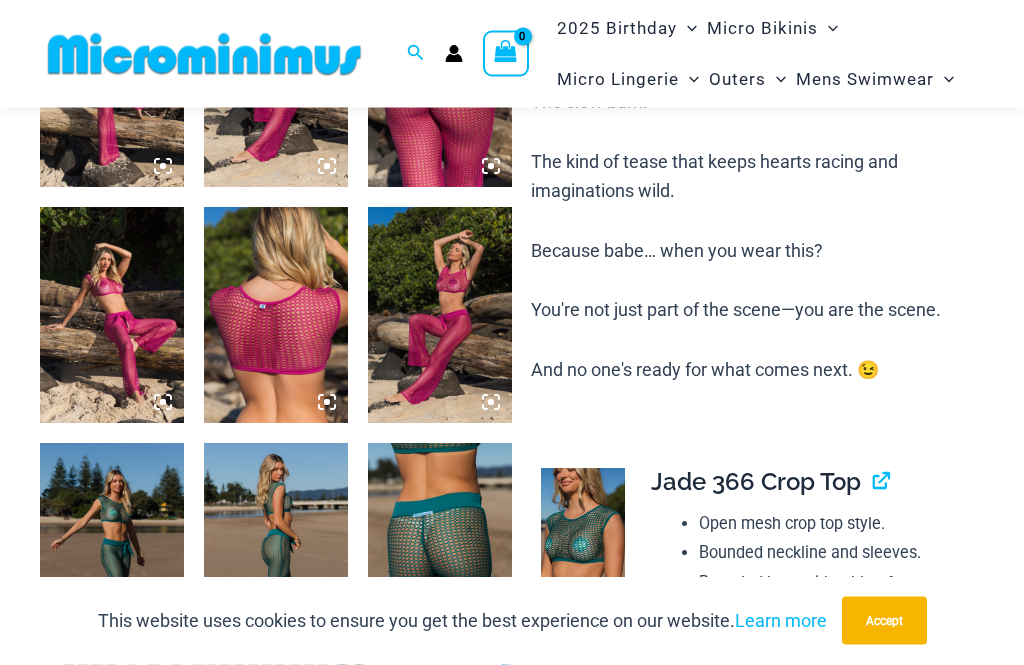 click at bounding box center (112, 316) 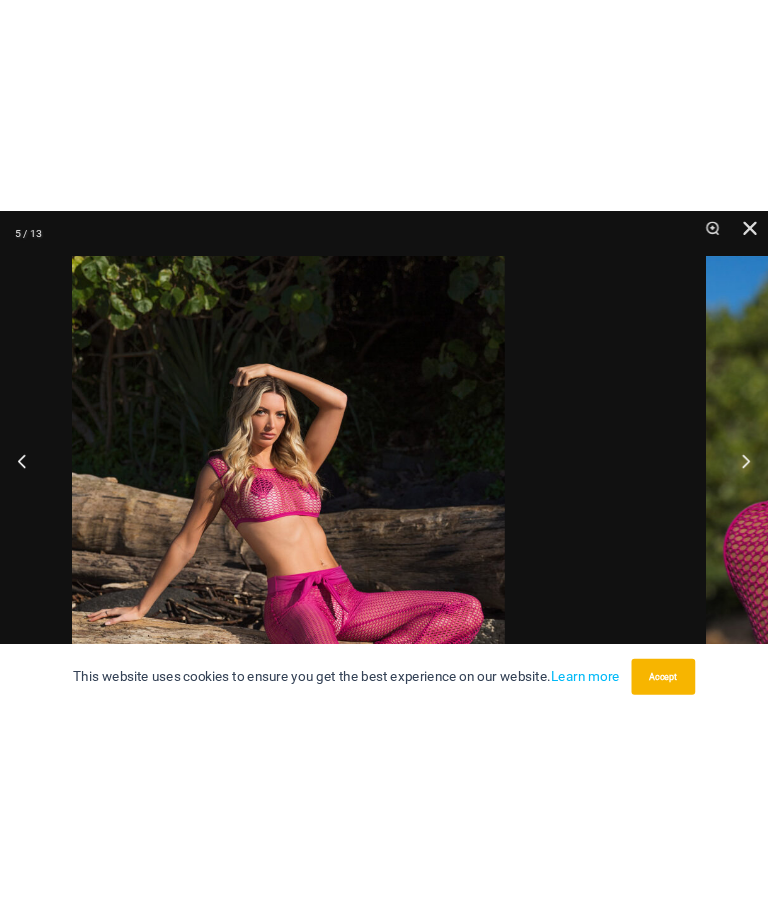scroll, scrollTop: 796, scrollLeft: 0, axis: vertical 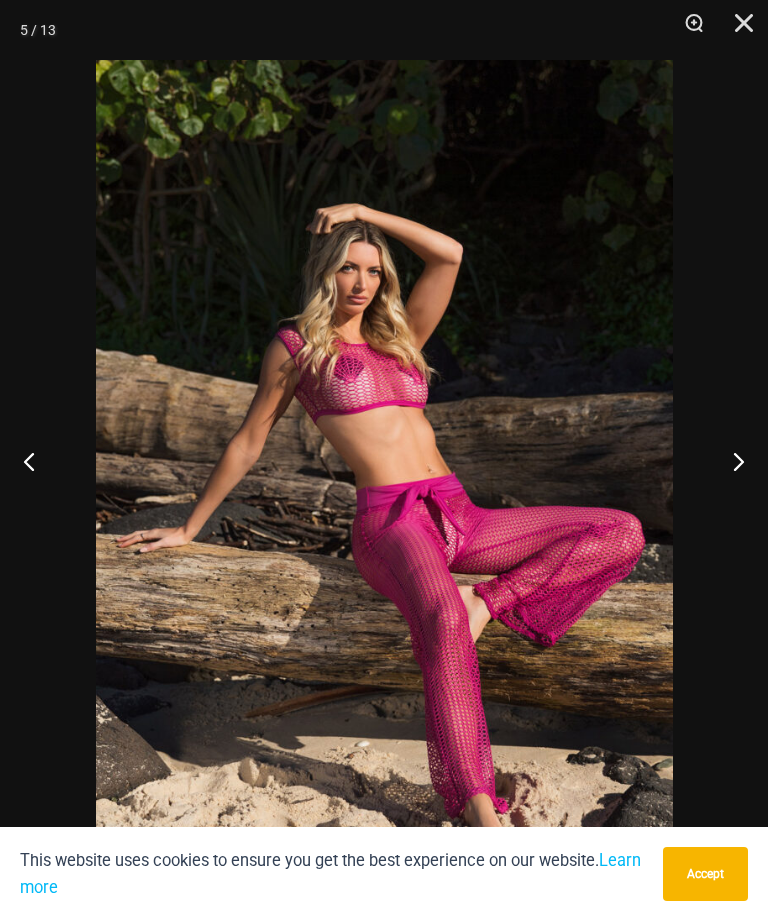 click at bounding box center [737, 30] 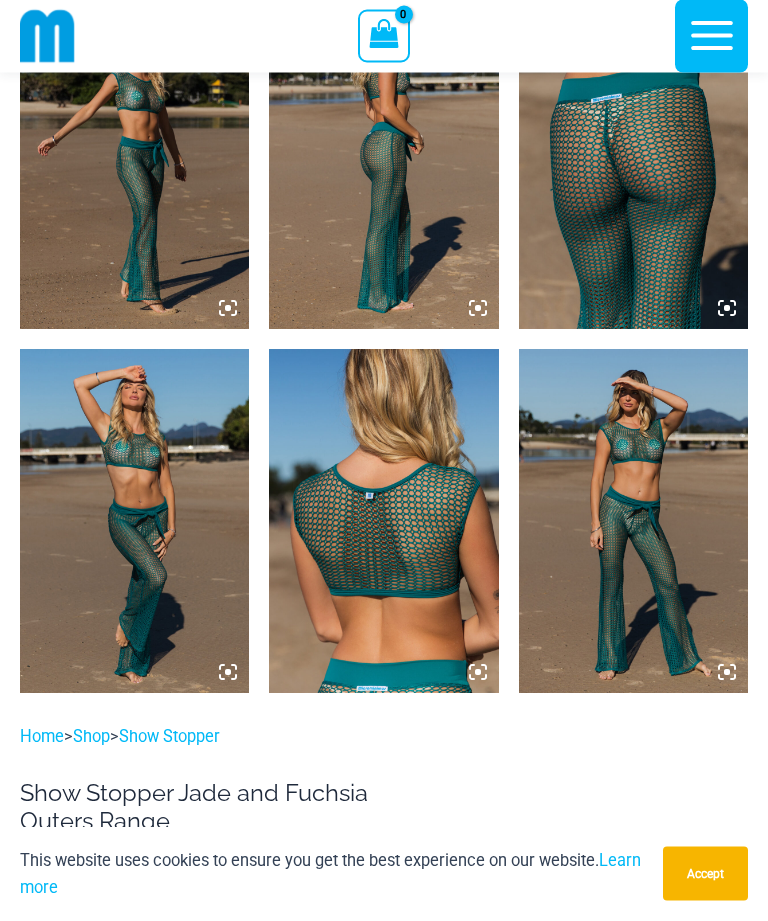 scroll, scrollTop: 1982, scrollLeft: 0, axis: vertical 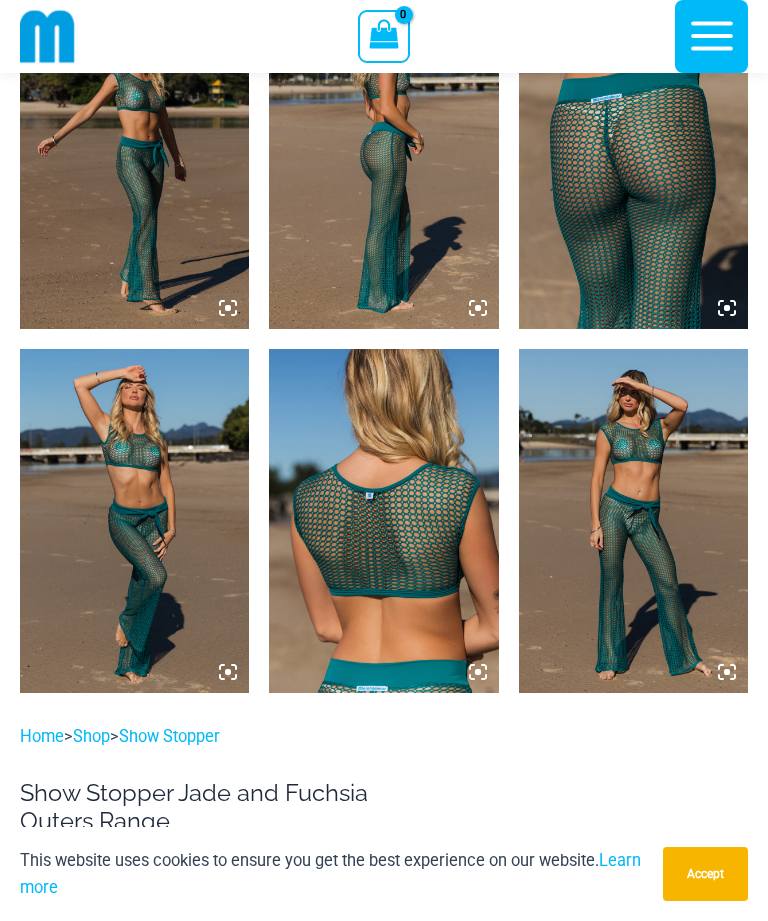 click at bounding box center [633, 521] 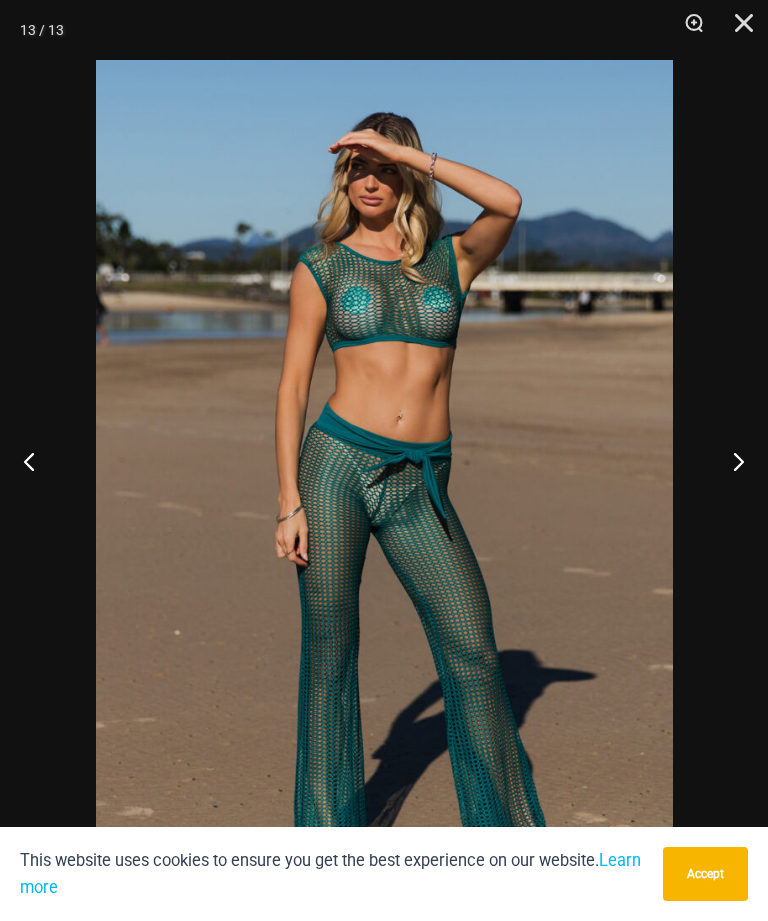 click at bounding box center (737, 30) 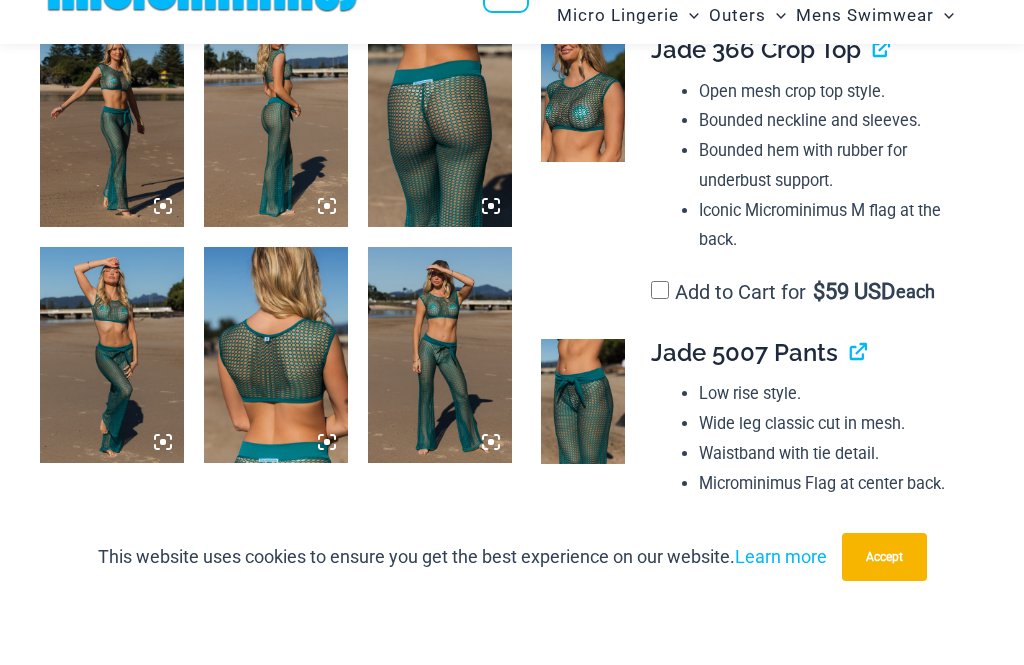 scroll, scrollTop: 1356, scrollLeft: 0, axis: vertical 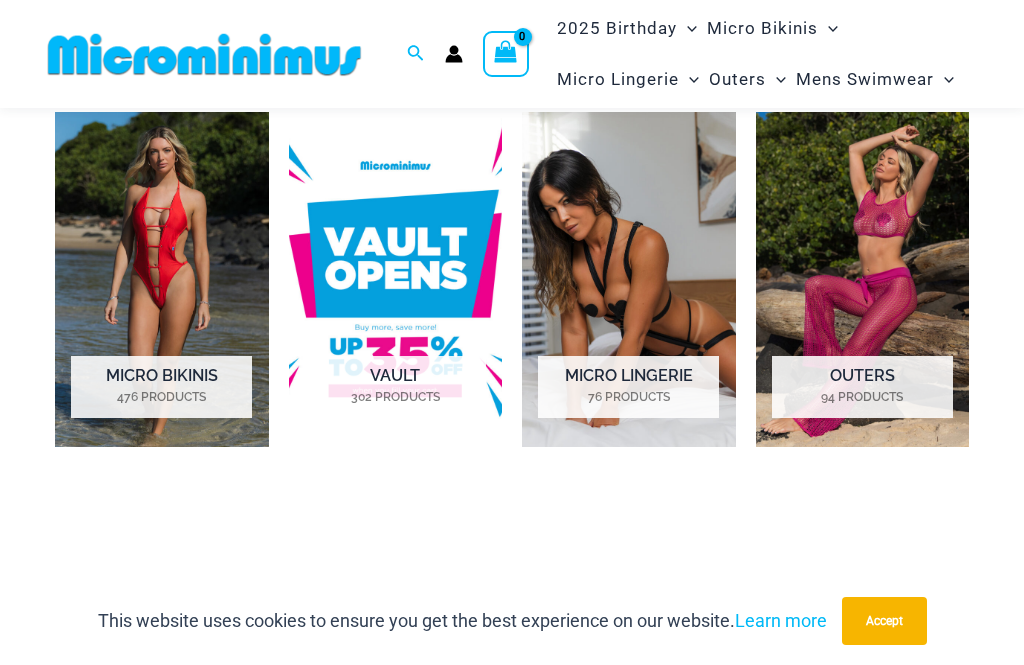 click at bounding box center (162, 279) 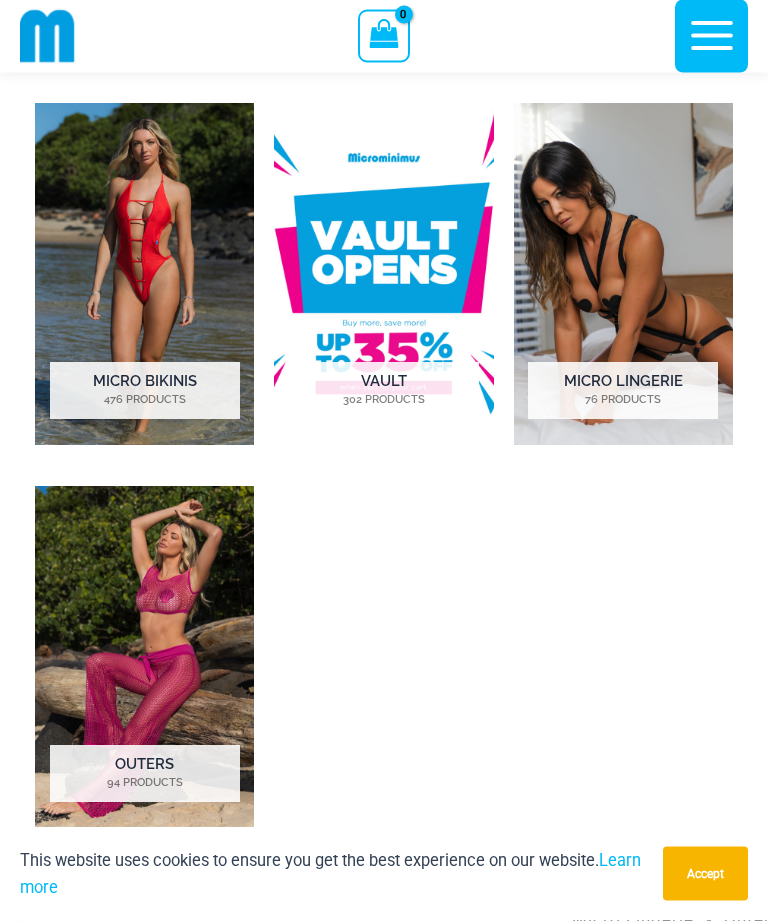 scroll, scrollTop: 654, scrollLeft: 0, axis: vertical 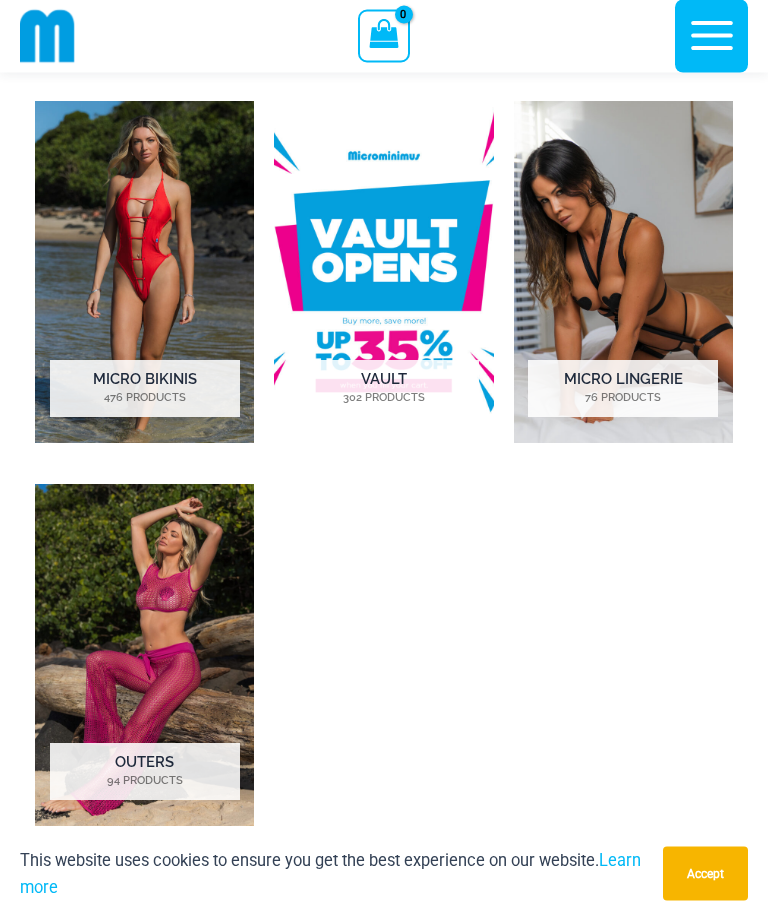 click at bounding box center [623, 273] 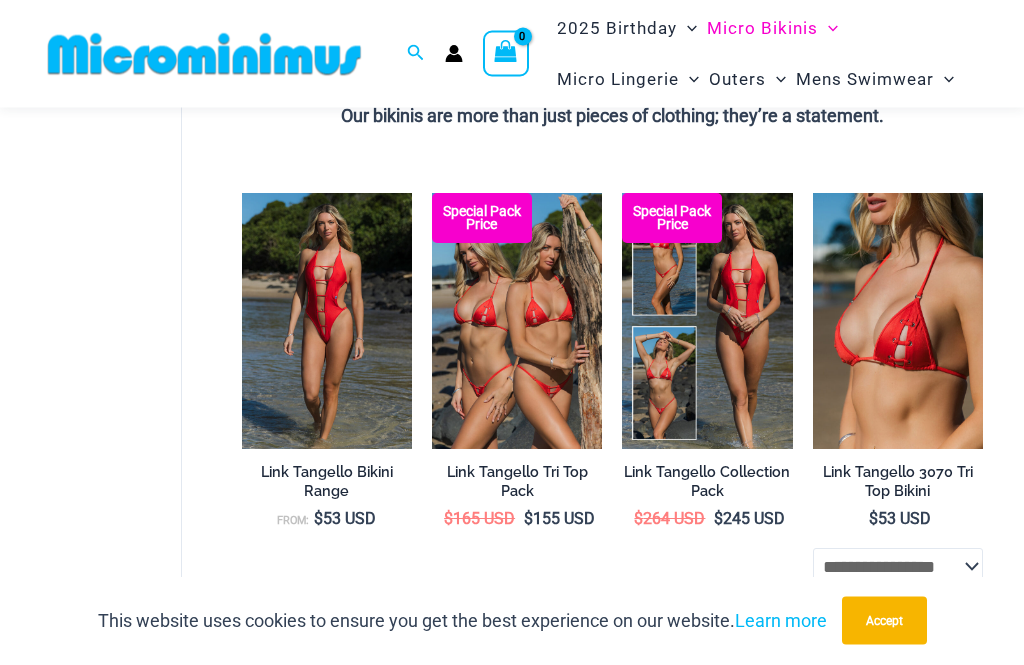 scroll, scrollTop: 717, scrollLeft: 0, axis: vertical 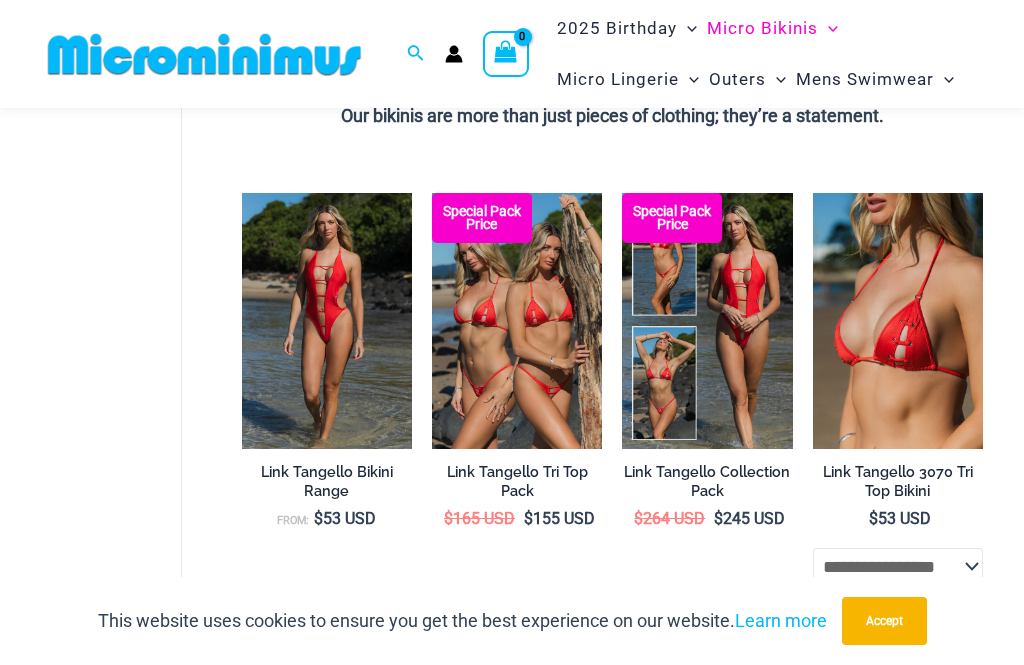 click at bounding box center (432, 193) 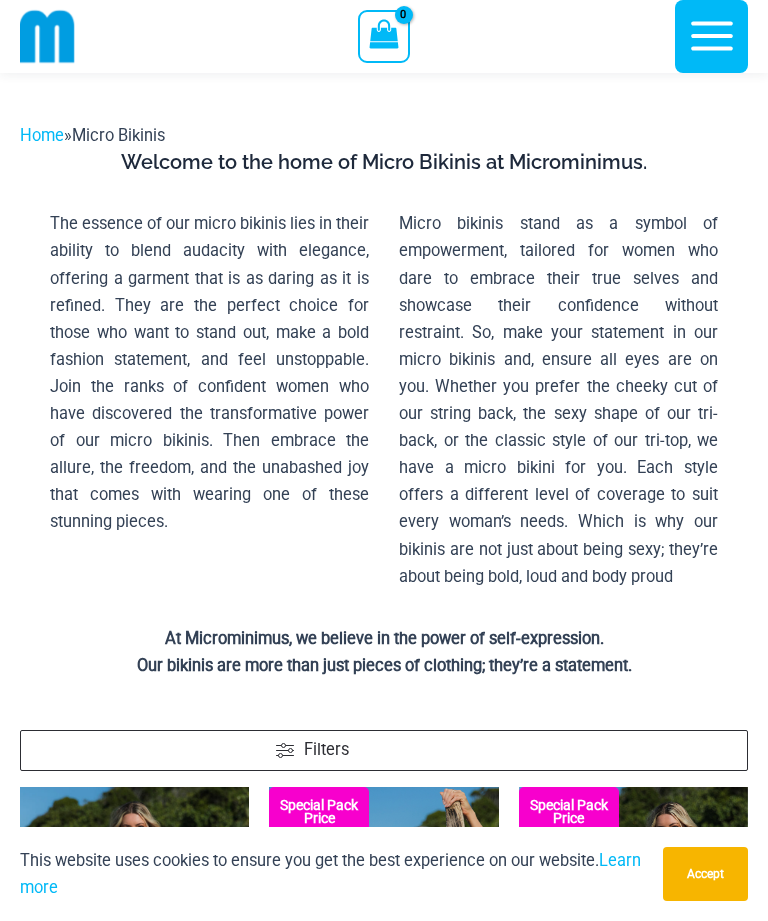 scroll, scrollTop: 0, scrollLeft: 0, axis: both 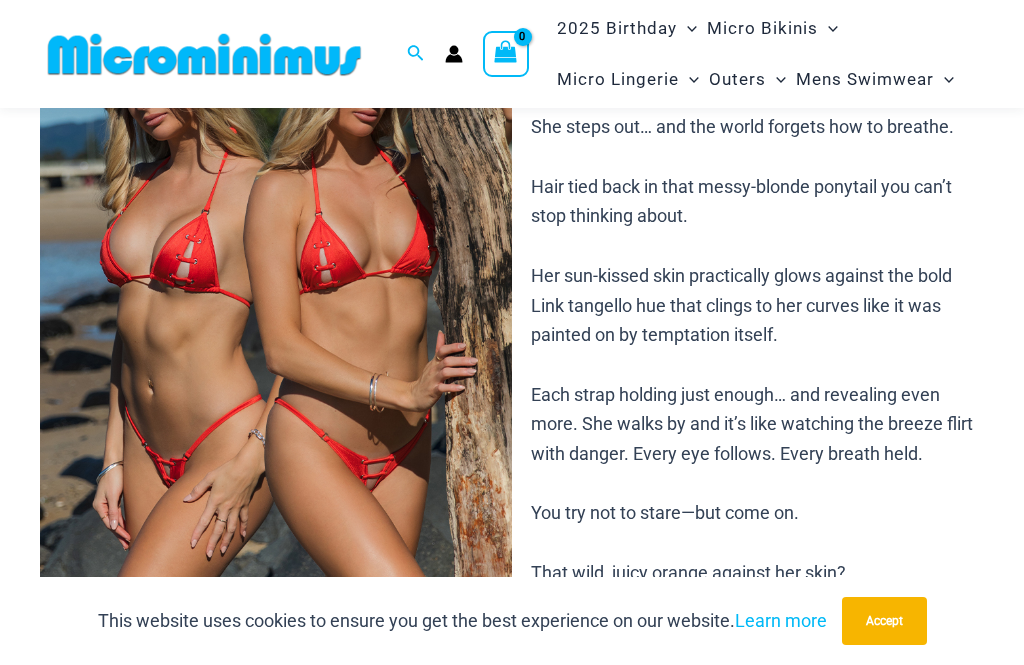 click 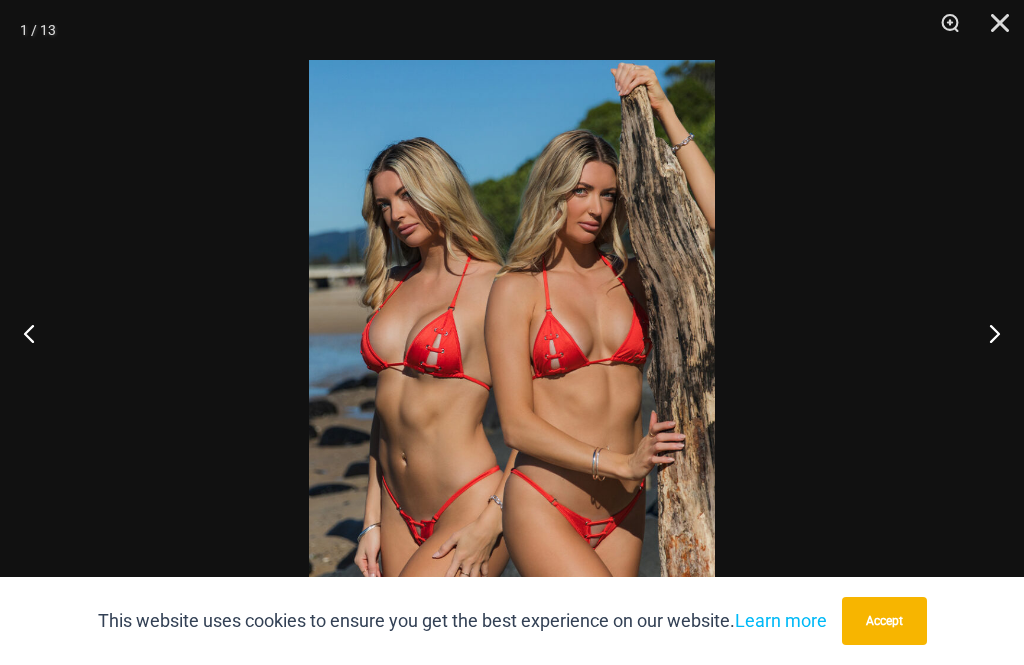click at bounding box center [986, 333] 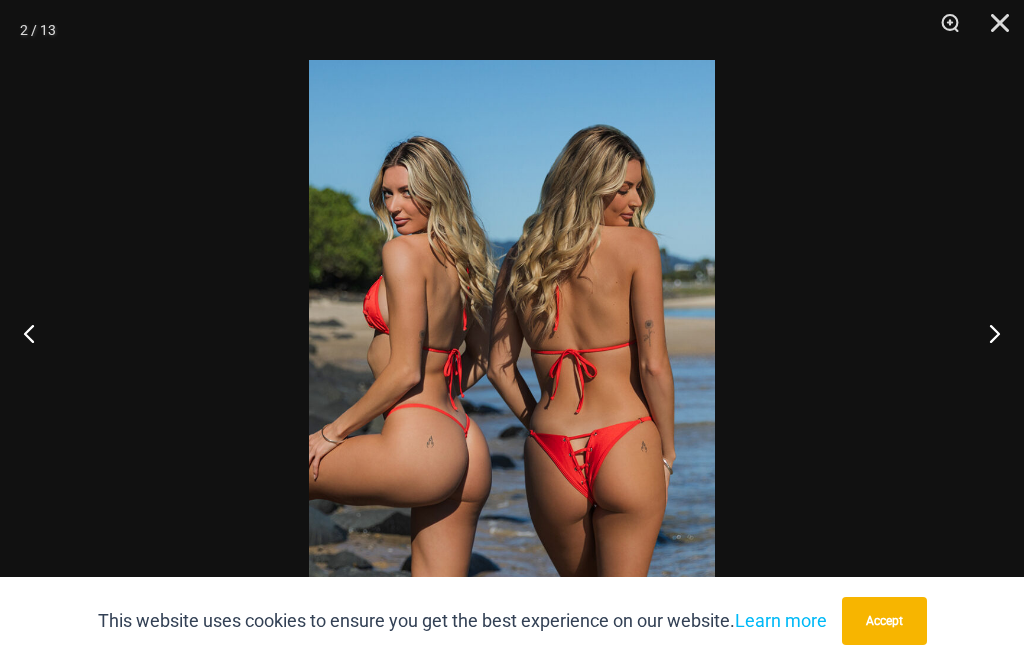 click at bounding box center [986, 333] 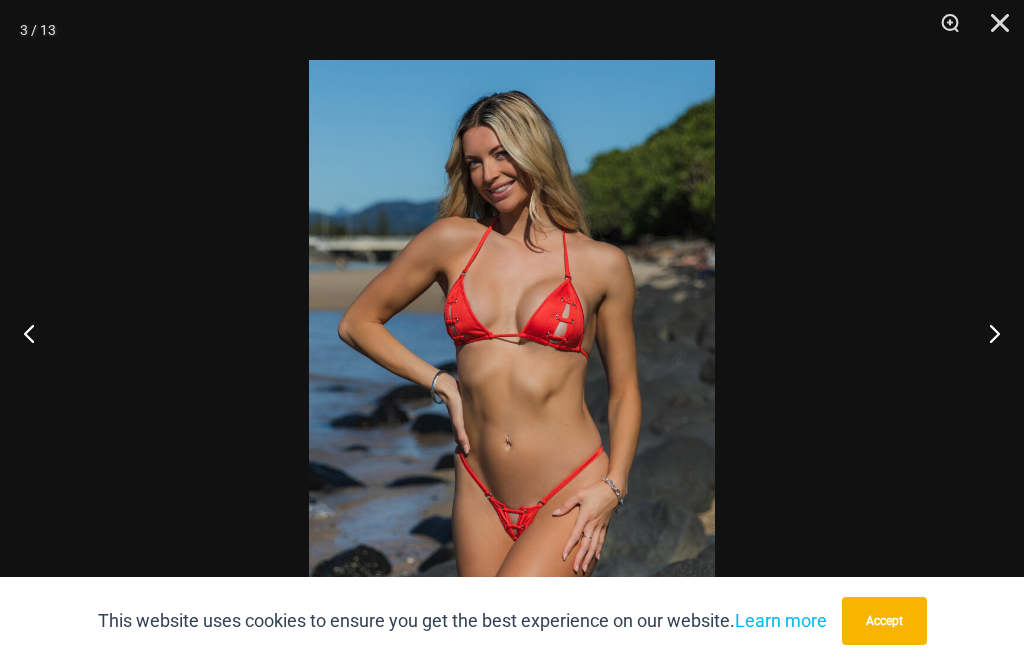 click at bounding box center [986, 333] 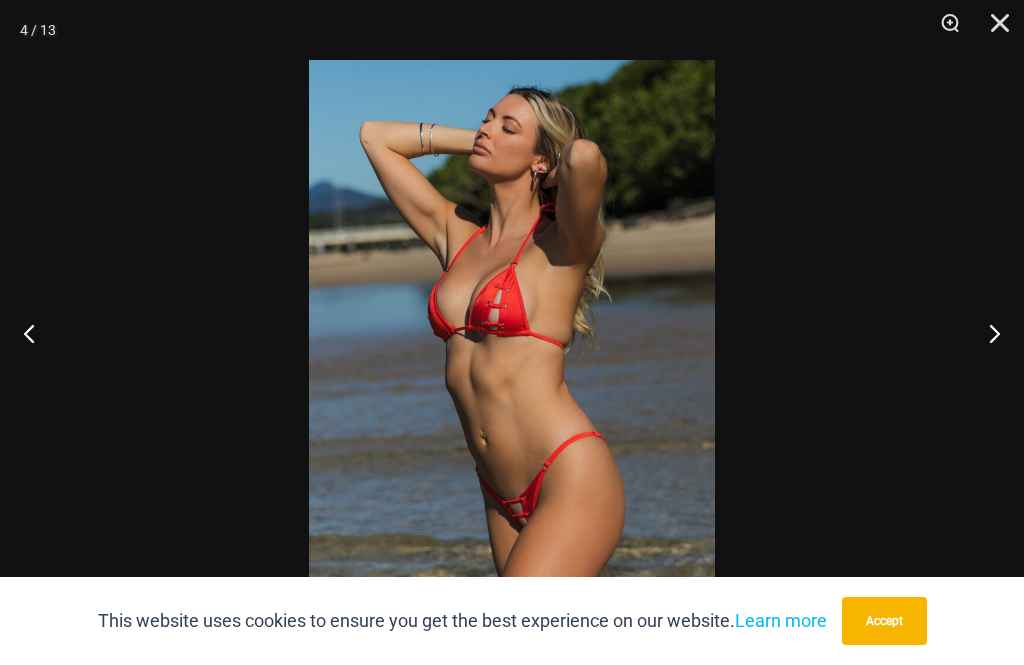 click at bounding box center [986, 333] 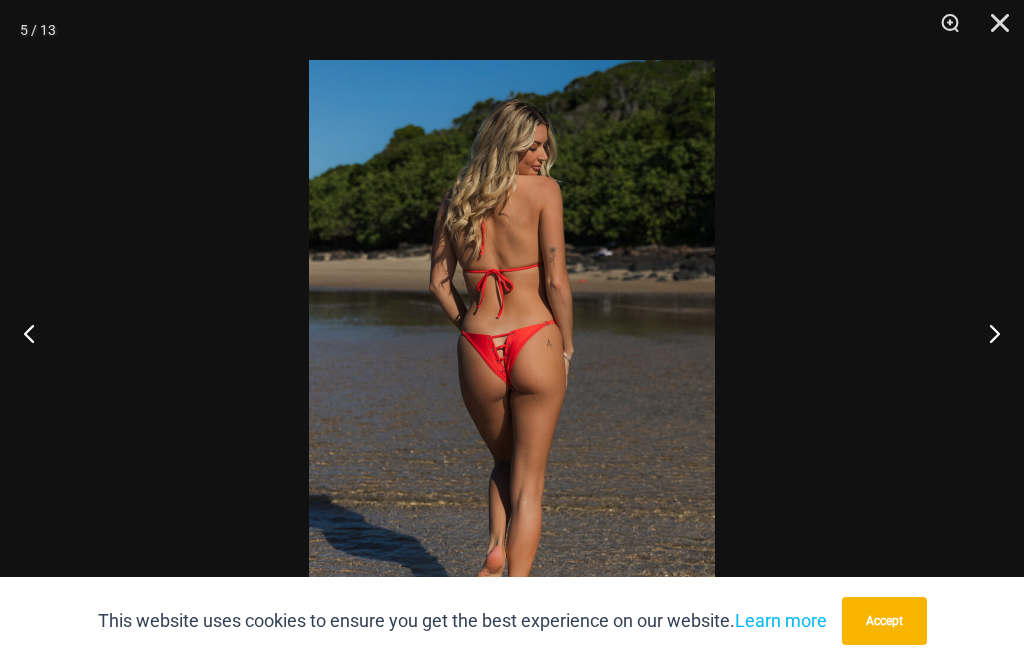 click at bounding box center (986, 333) 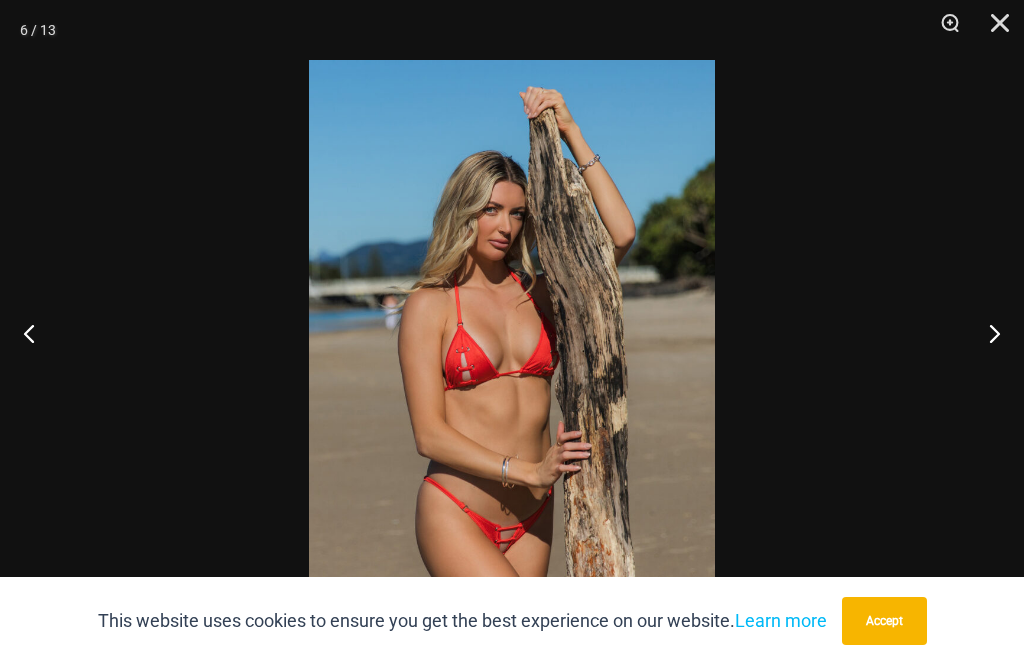 click at bounding box center (986, 333) 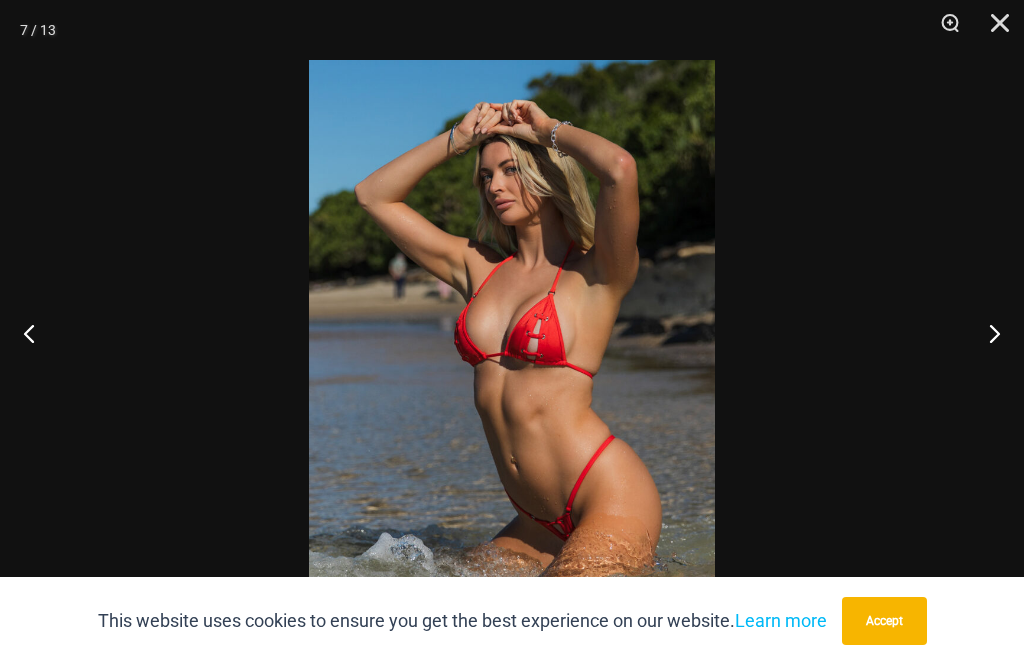 click at bounding box center (986, 333) 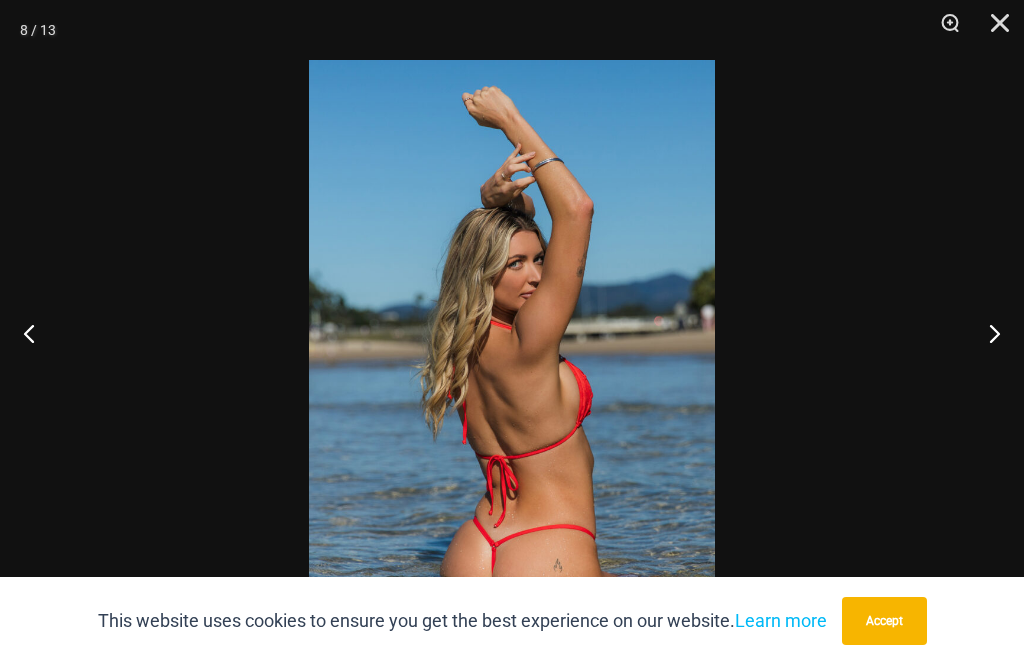 click at bounding box center (986, 333) 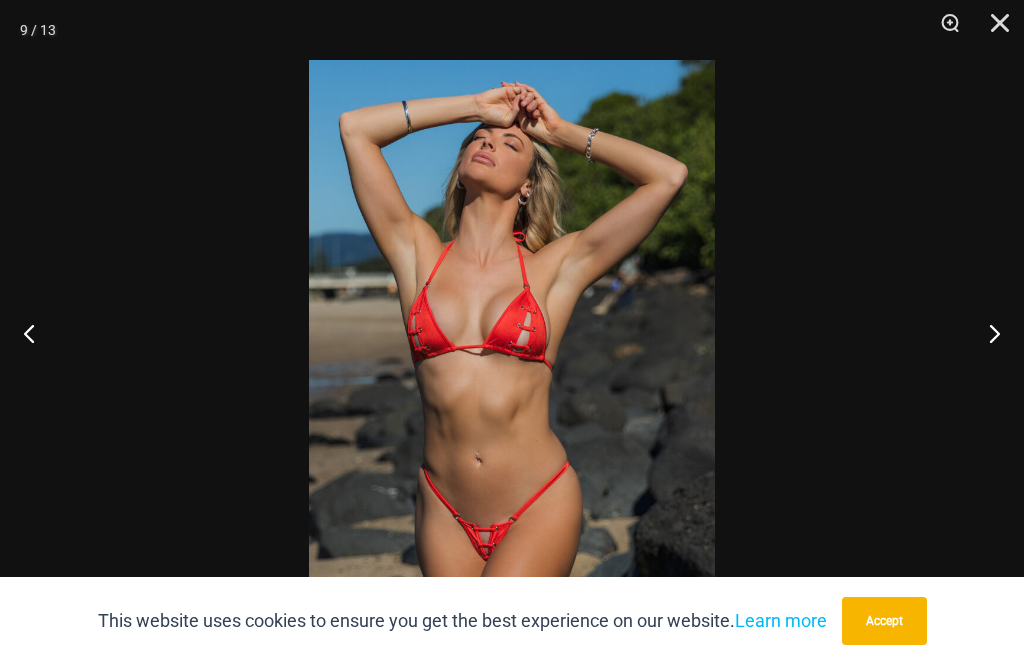 click at bounding box center [986, 333] 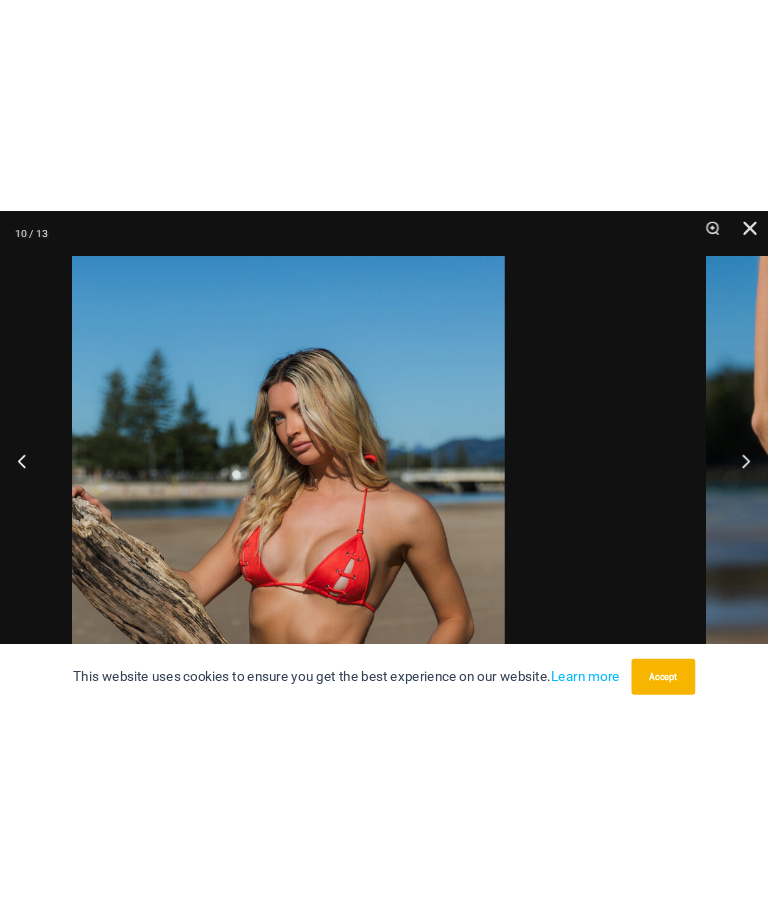 scroll, scrollTop: 0, scrollLeft: 0, axis: both 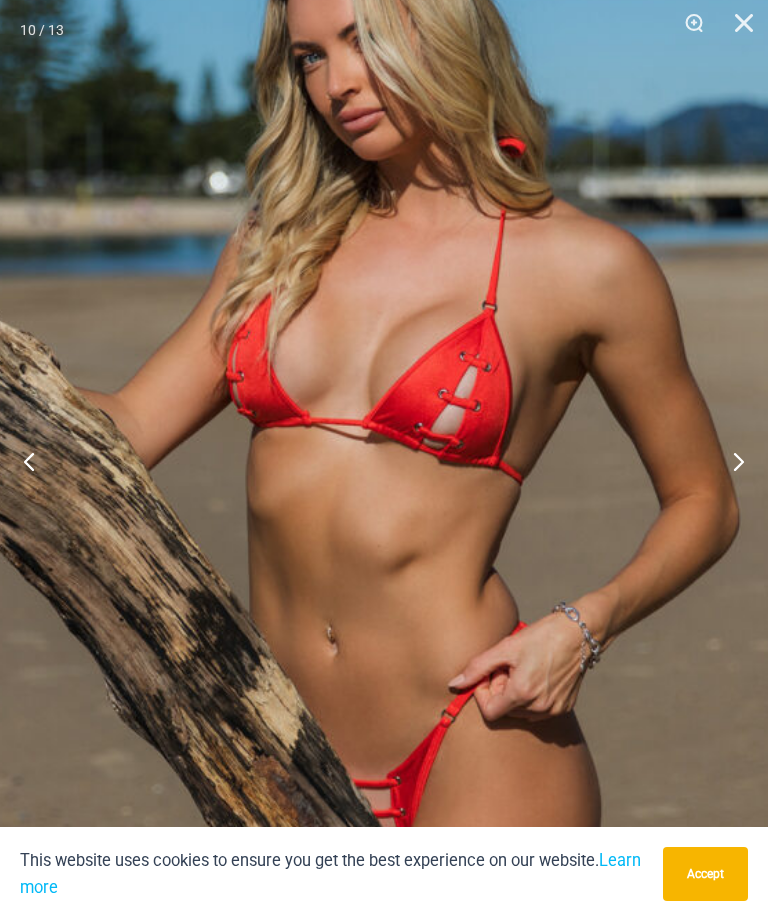 click at bounding box center [730, 461] 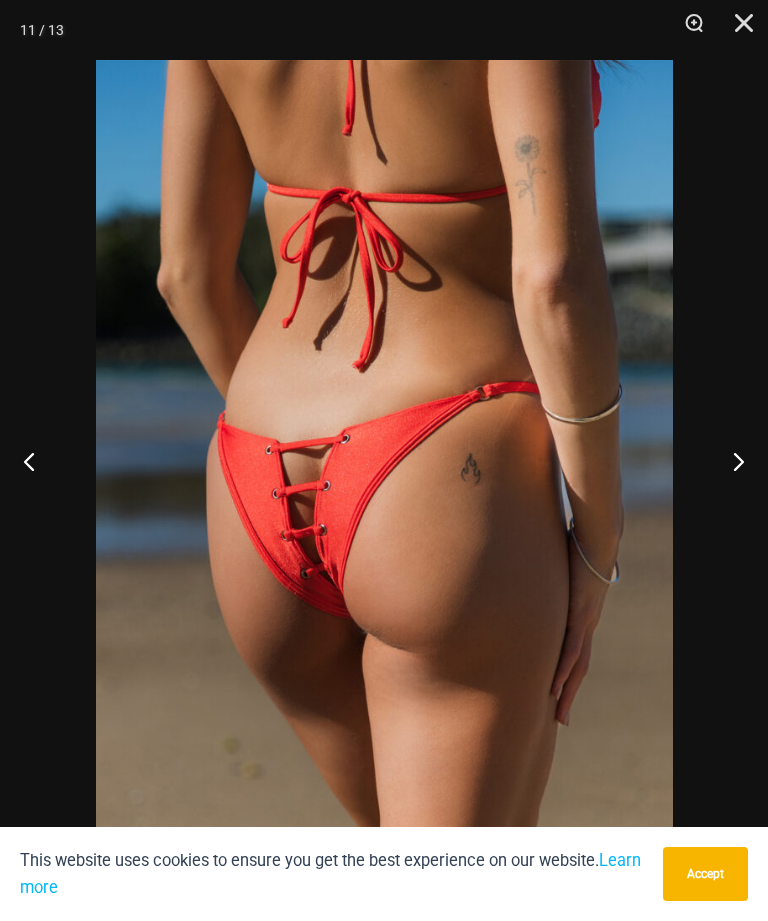 click at bounding box center (730, 461) 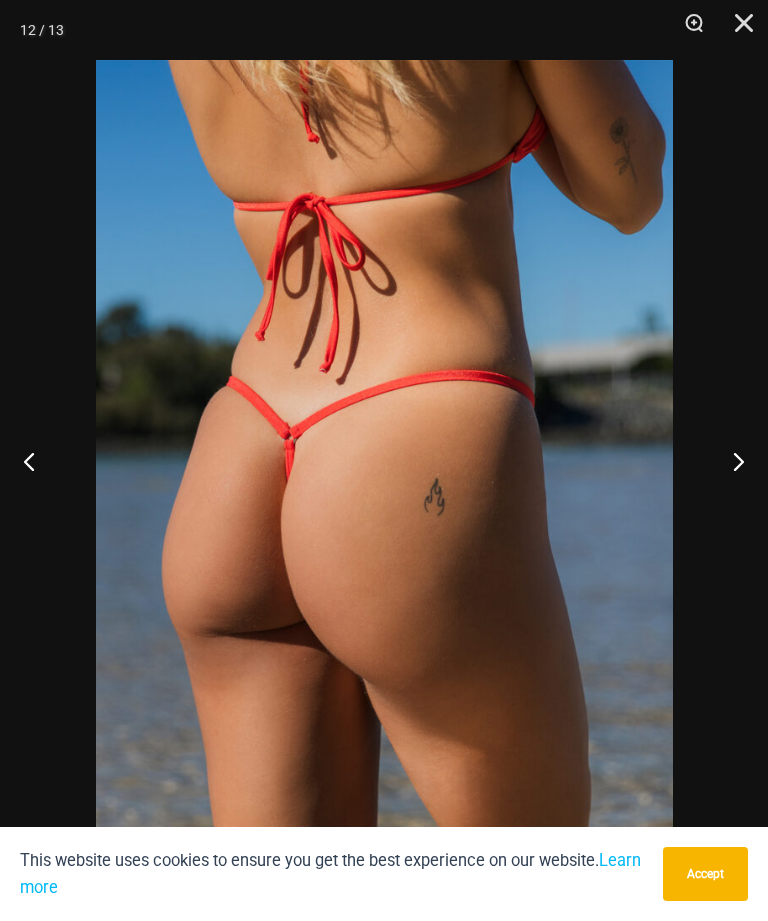 click at bounding box center [730, 461] 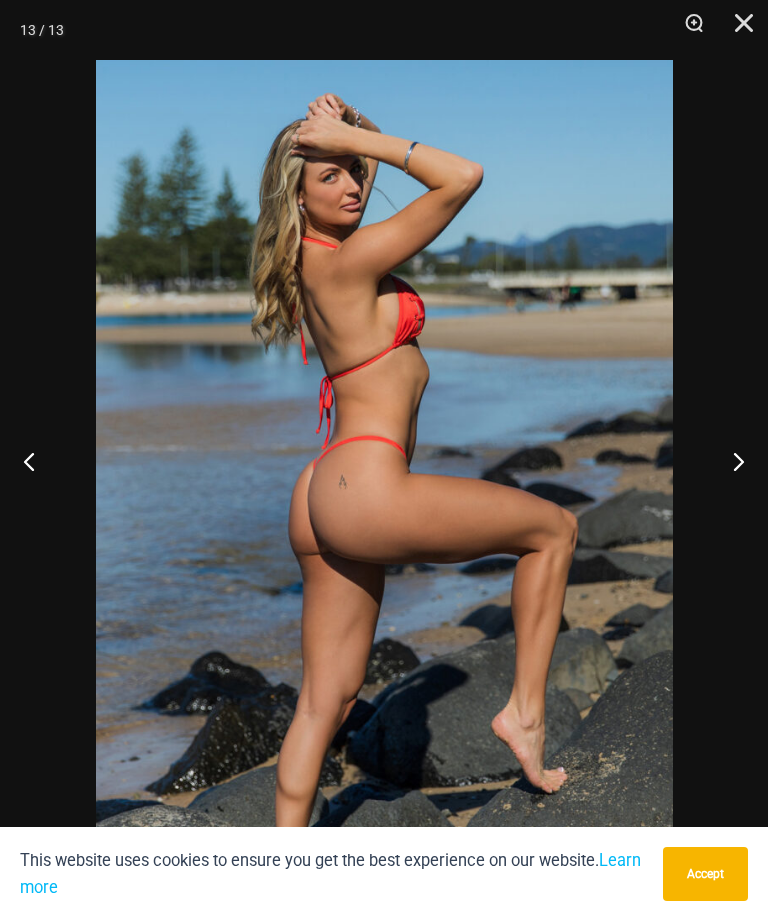 click at bounding box center [730, 461] 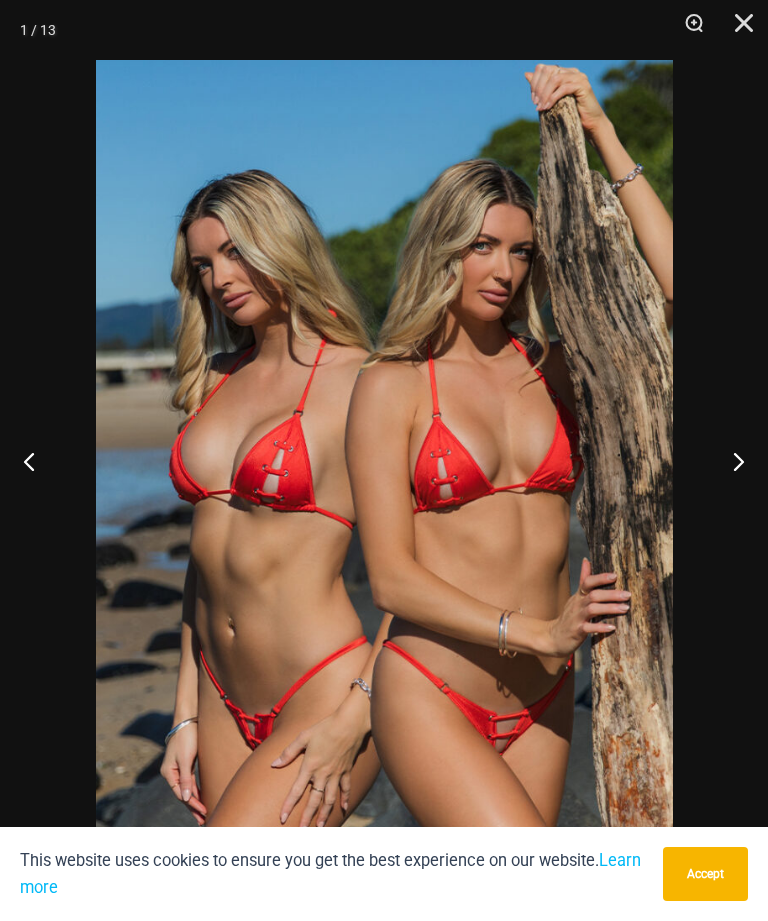 click at bounding box center (730, 461) 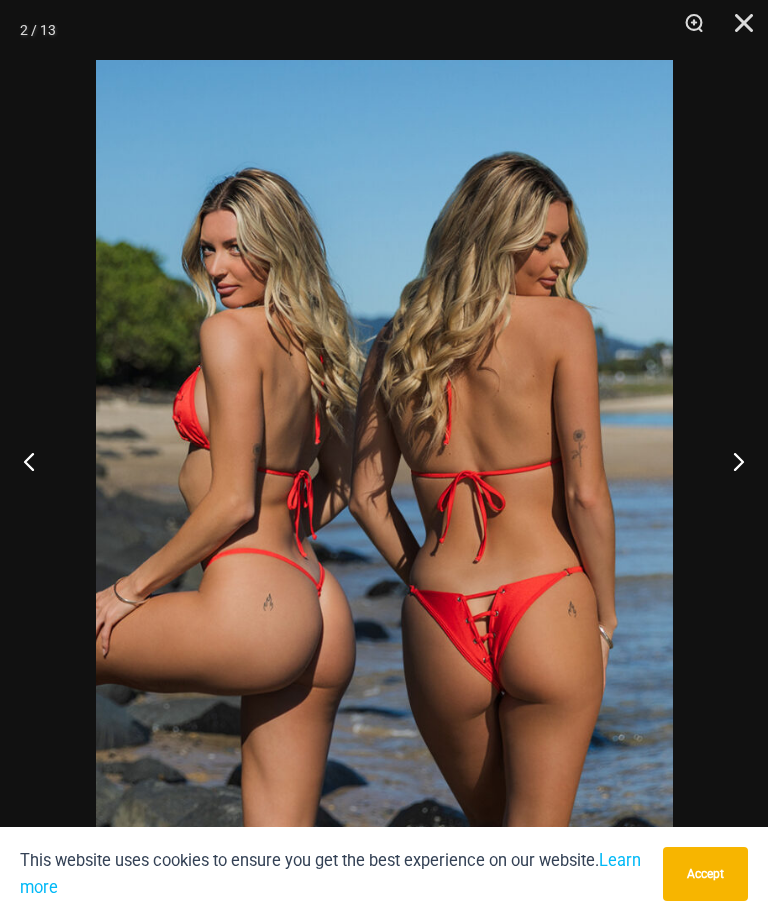 click at bounding box center (737, 30) 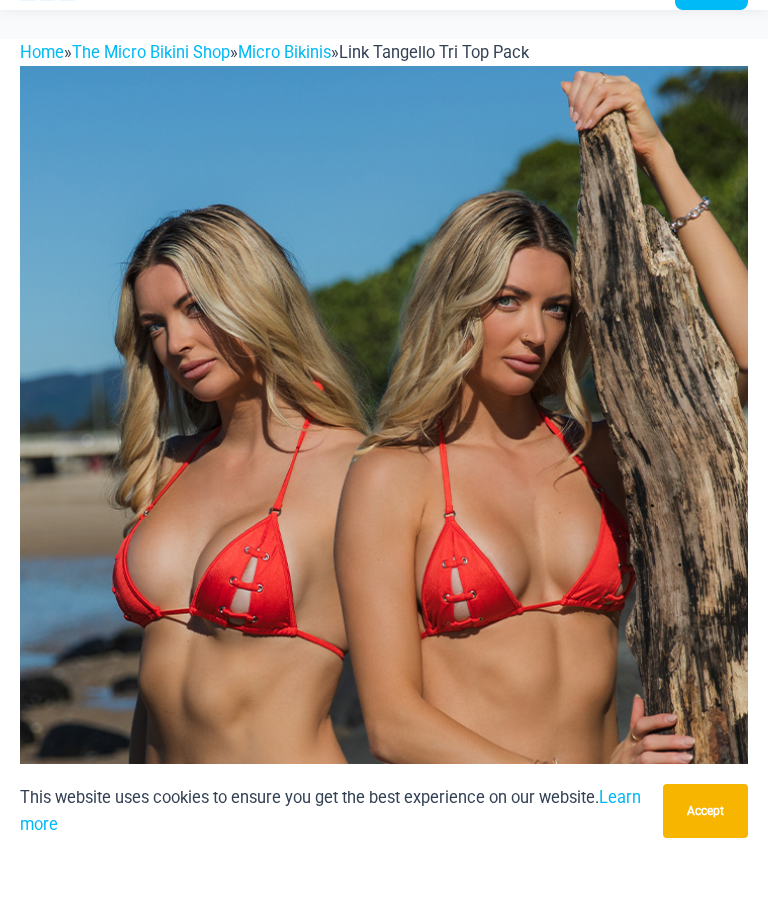 scroll, scrollTop: 64, scrollLeft: 0, axis: vertical 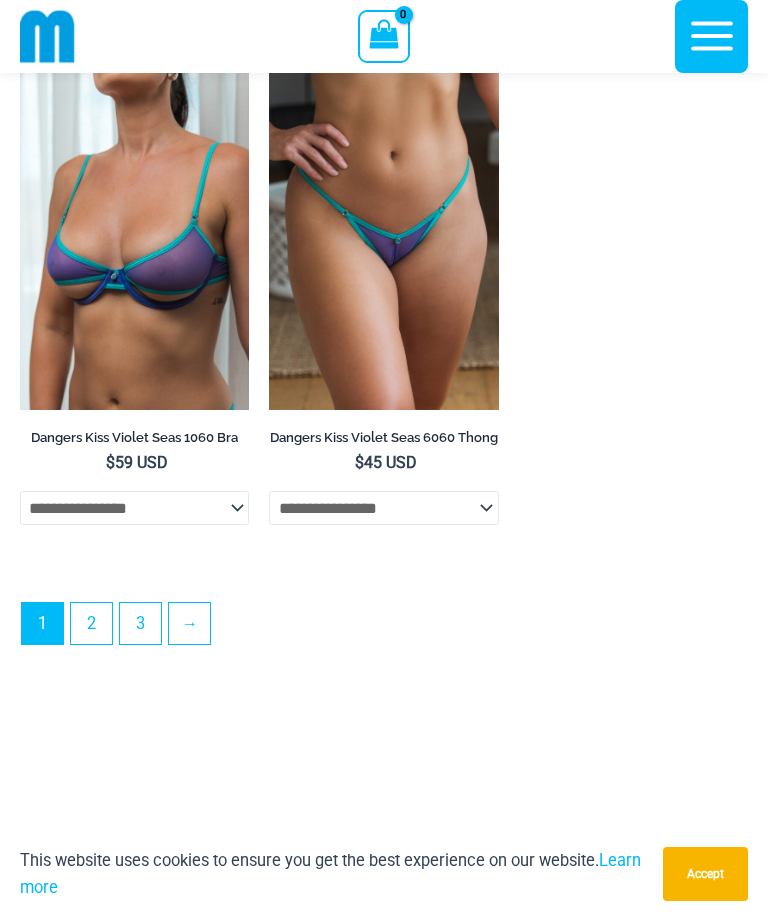 click on "2" at bounding box center [91, 623] 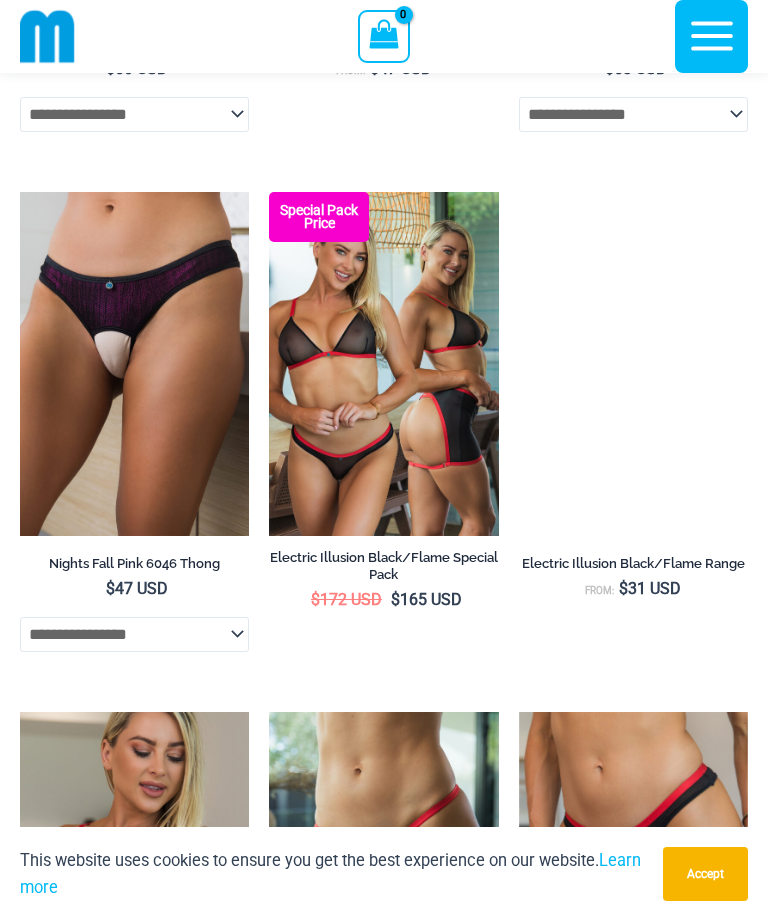 scroll, scrollTop: 2668, scrollLeft: 0, axis: vertical 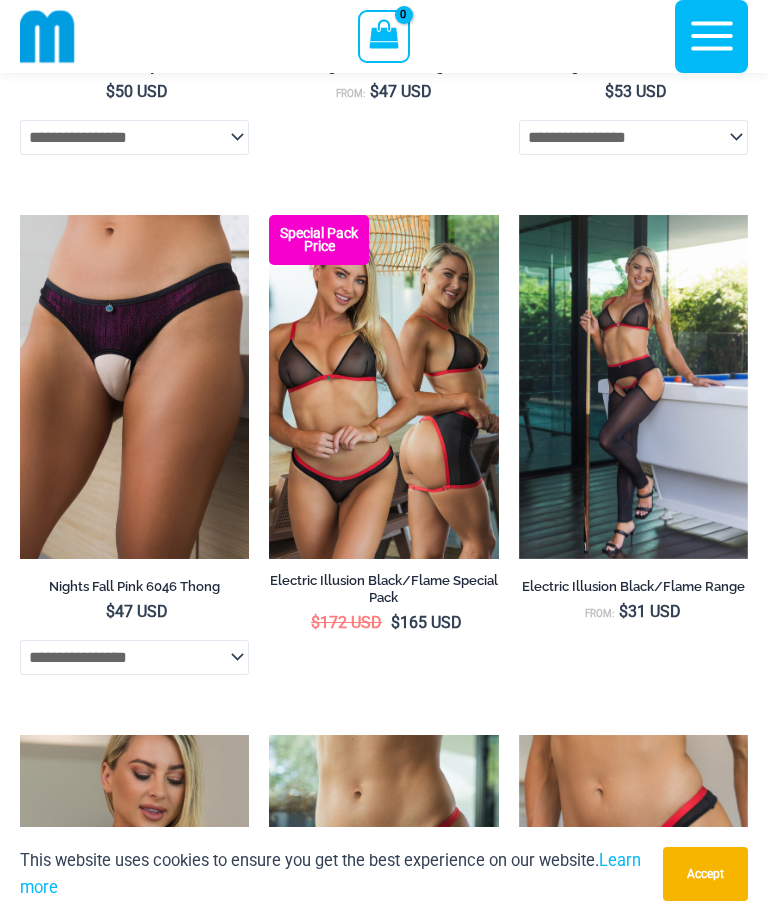 click at bounding box center (20, 215) 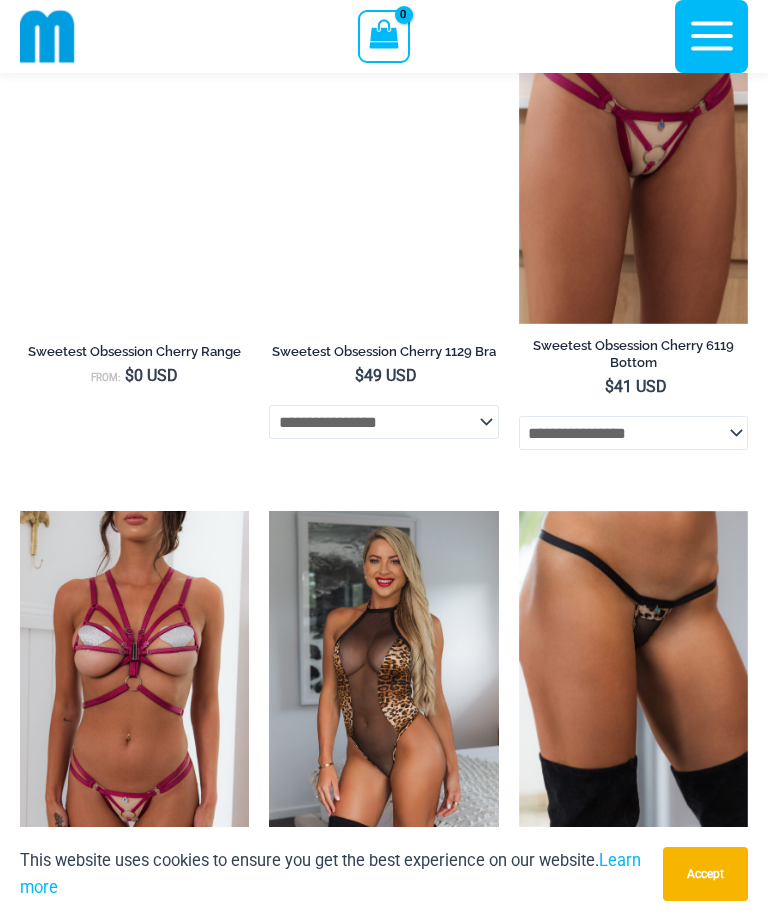 scroll, scrollTop: 4482, scrollLeft: 0, axis: vertical 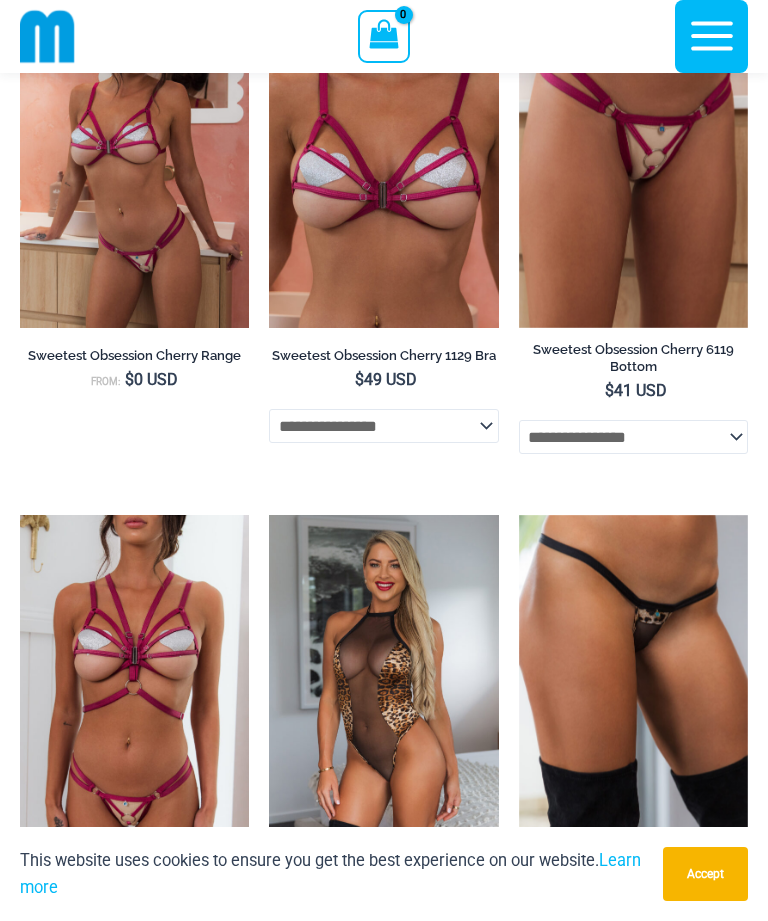 click at bounding box center [519, -16] 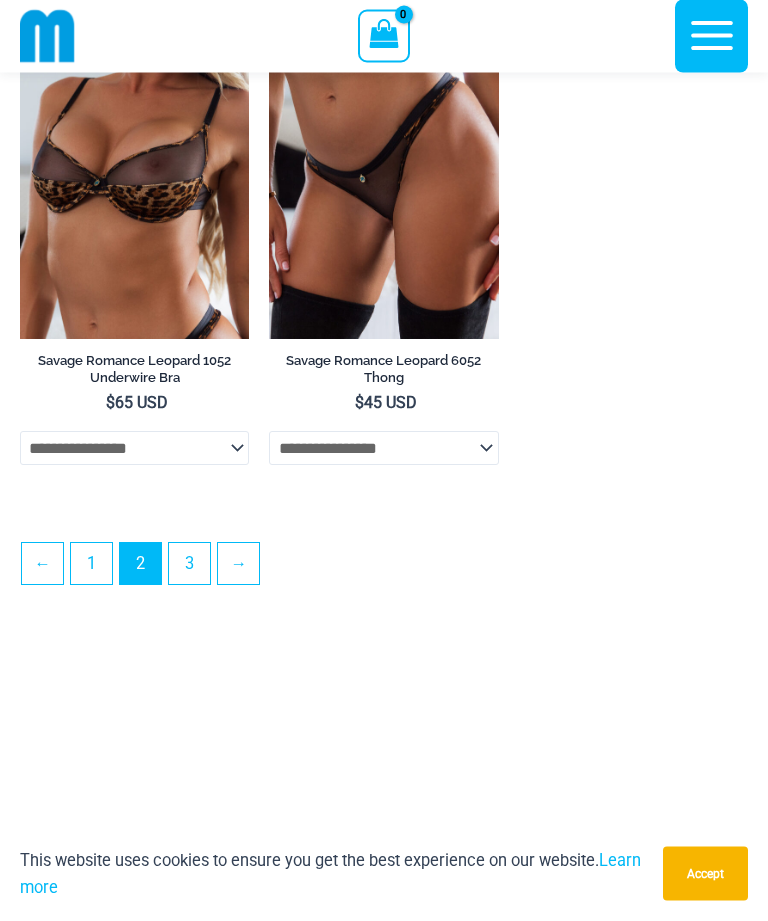 scroll, scrollTop: 5533, scrollLeft: 0, axis: vertical 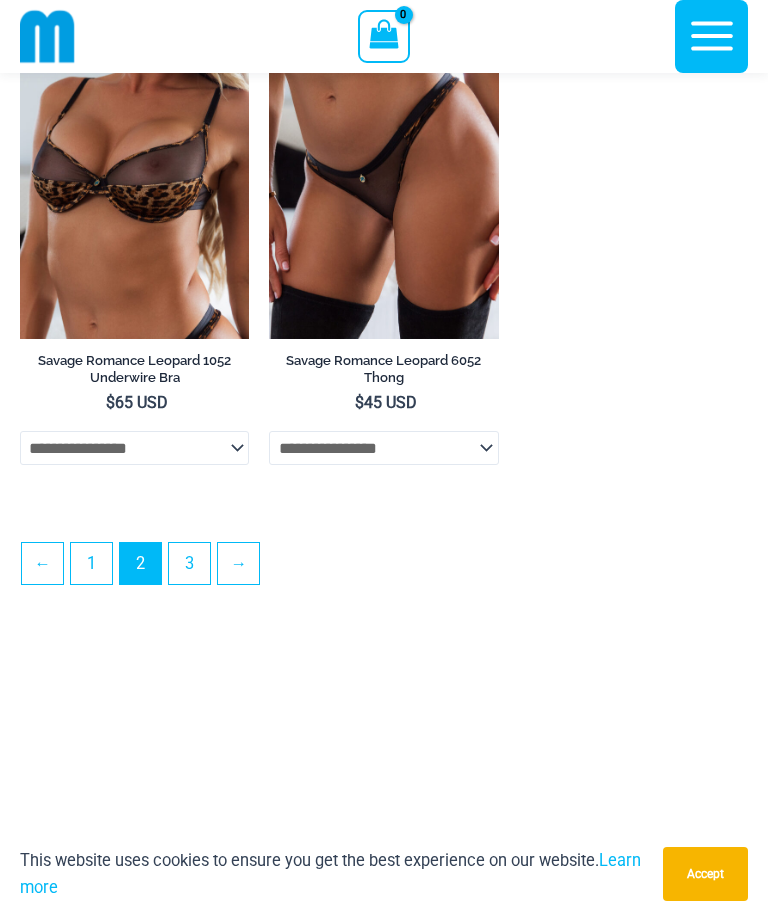 click on "3" at bounding box center [189, 563] 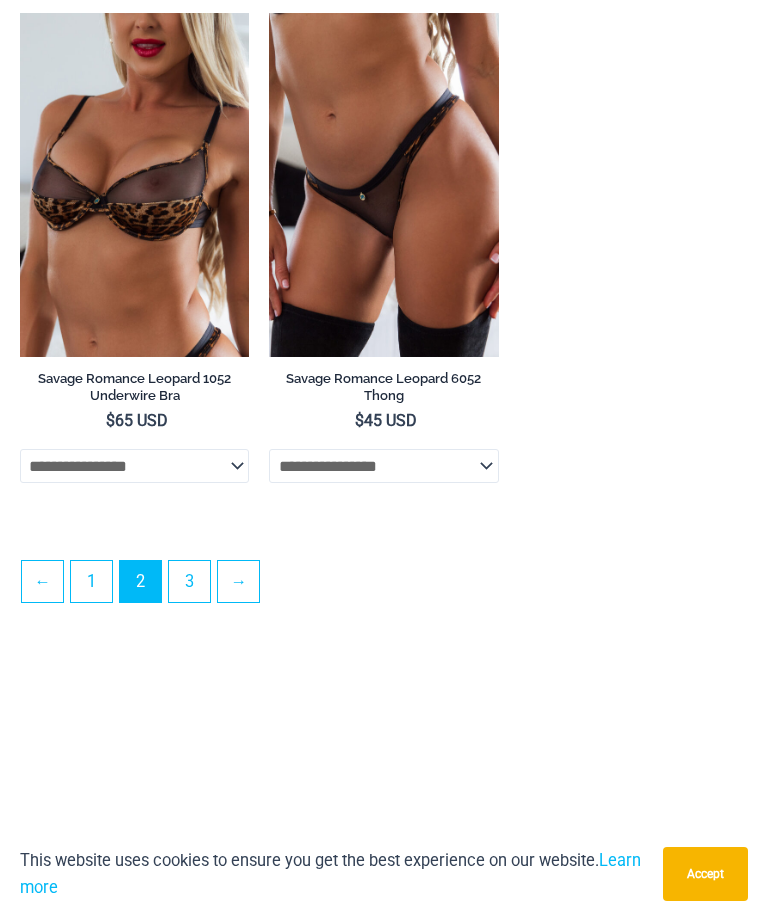 scroll, scrollTop: 5597, scrollLeft: 0, axis: vertical 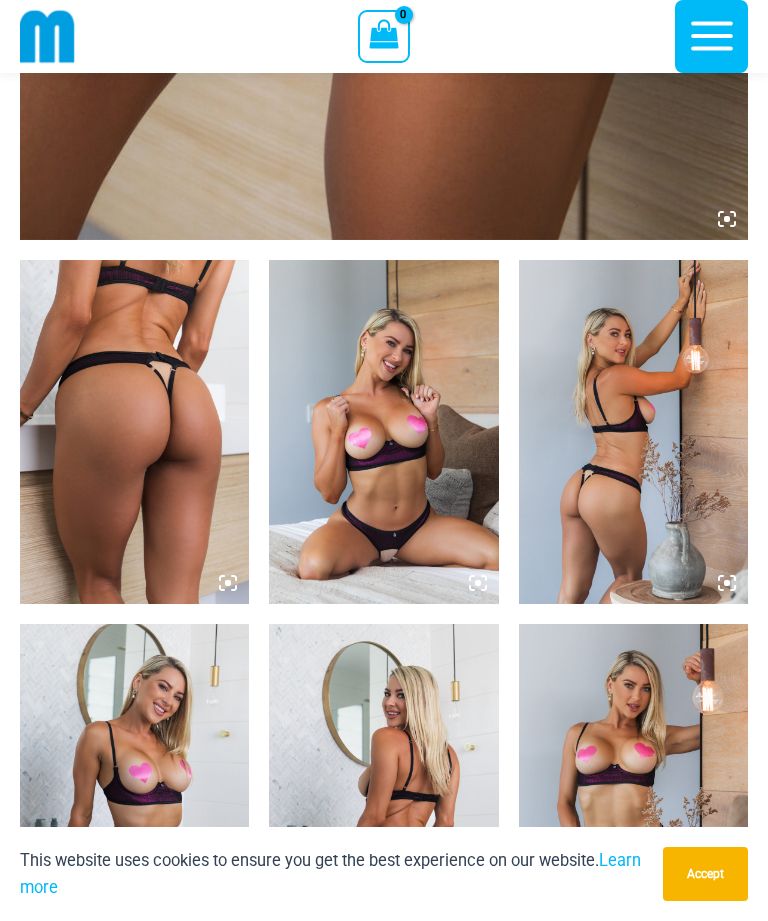 click at bounding box center (383, 432) 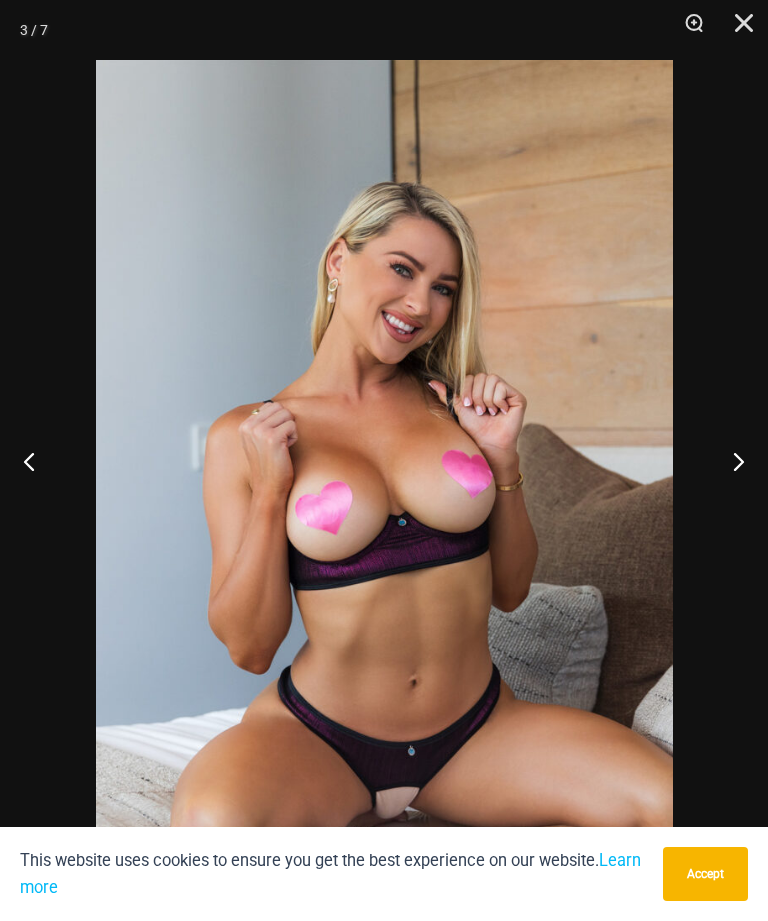 click at bounding box center (737, 30) 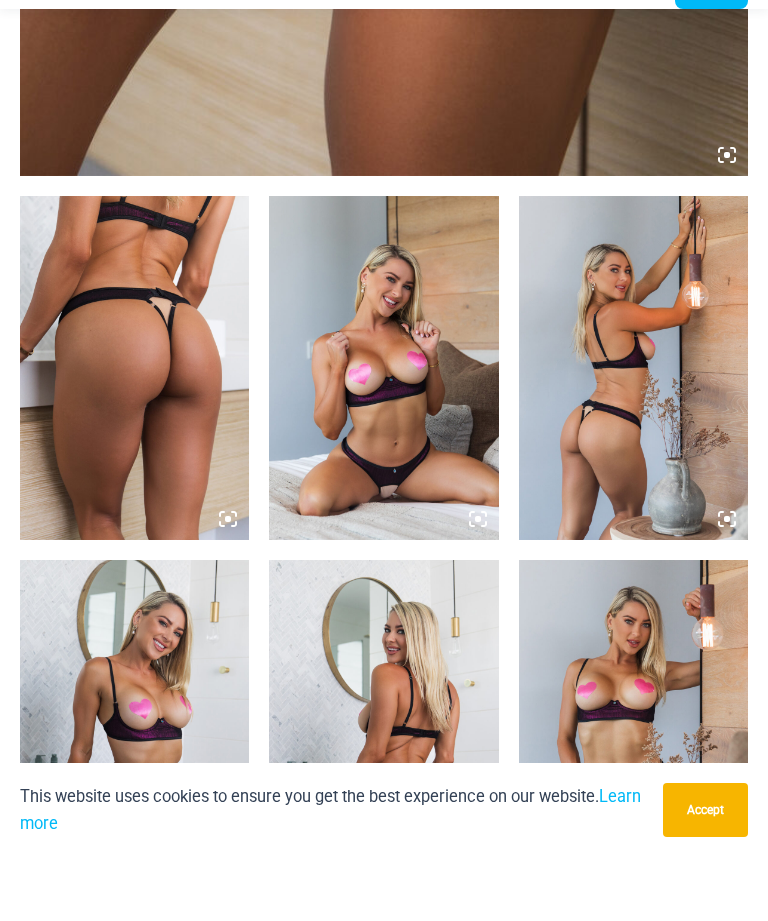 scroll, scrollTop: 1043, scrollLeft: 0, axis: vertical 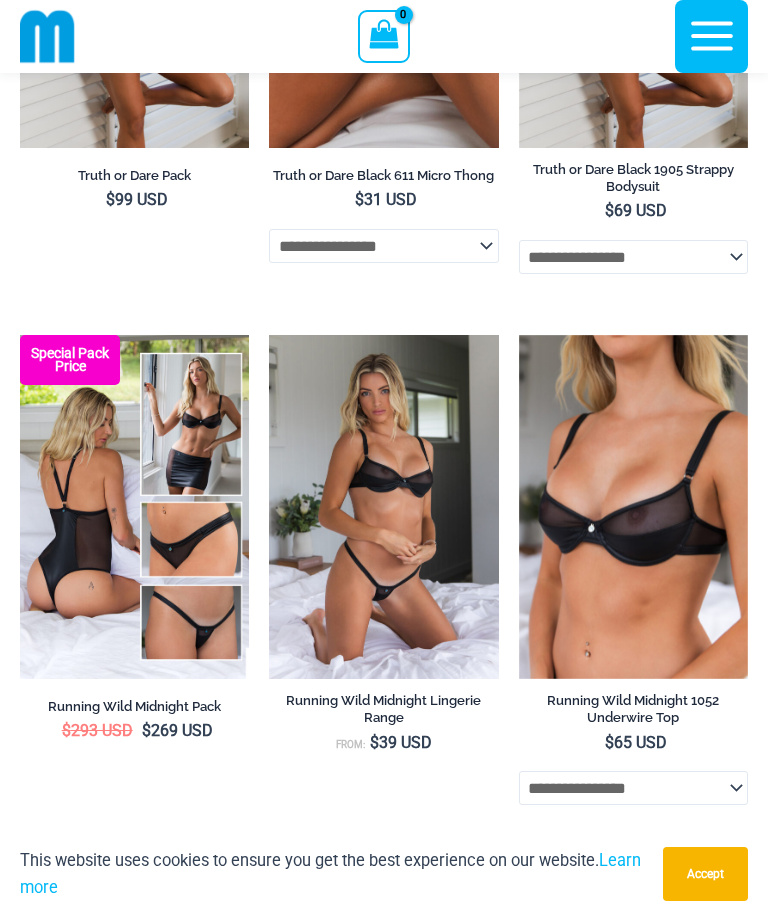 click at bounding box center (269, 335) 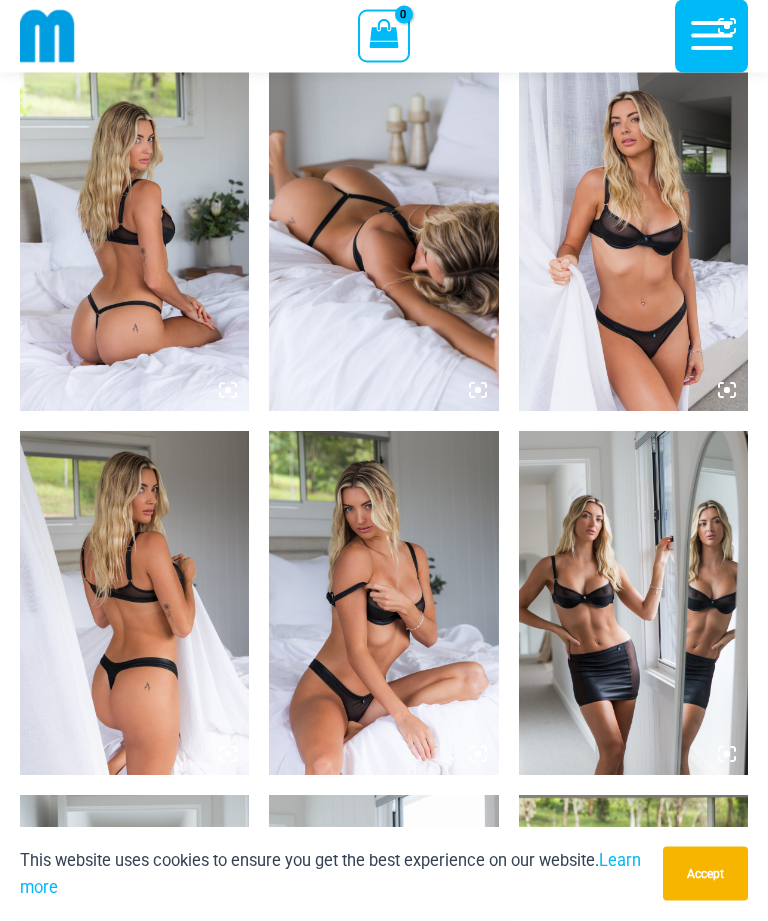 scroll, scrollTop: 1185, scrollLeft: 0, axis: vertical 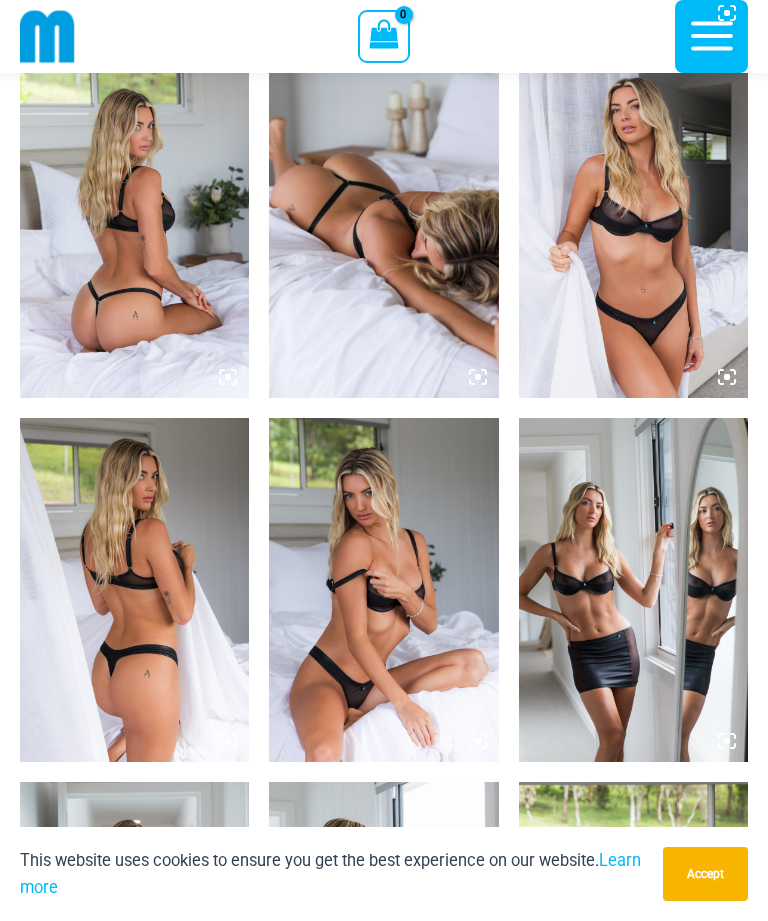 click at bounding box center [383, 590] 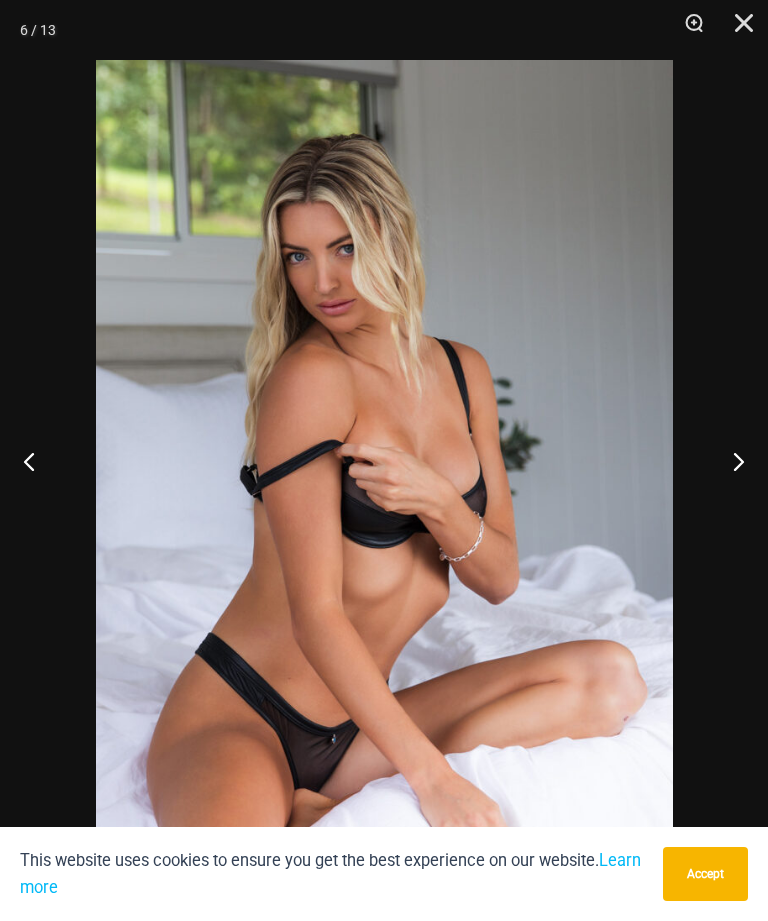 click at bounding box center [730, 461] 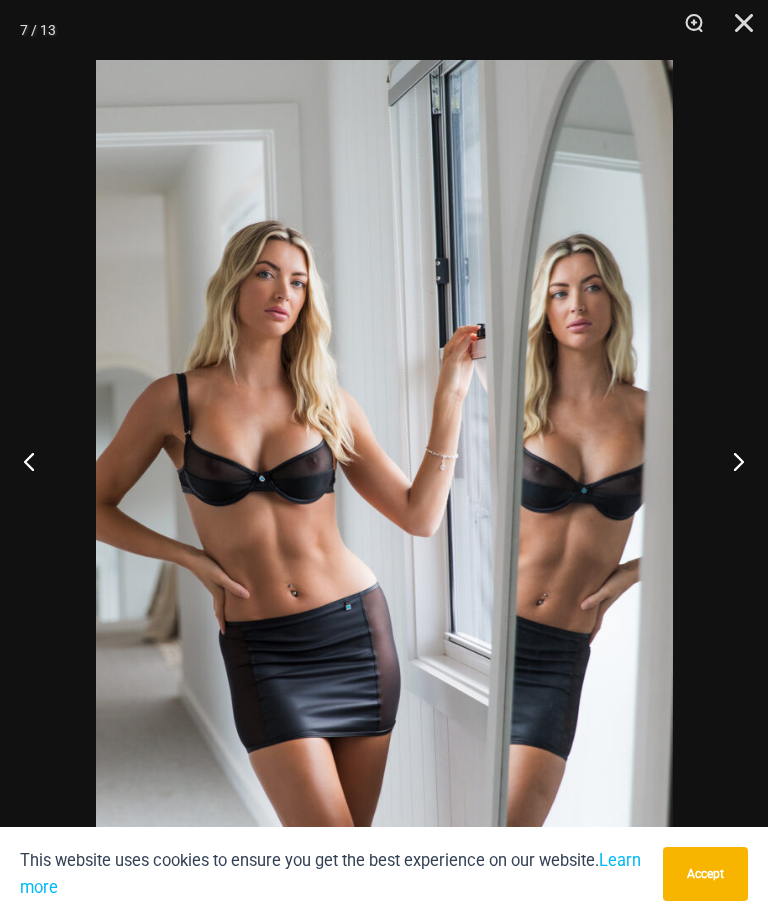 click at bounding box center [730, 461] 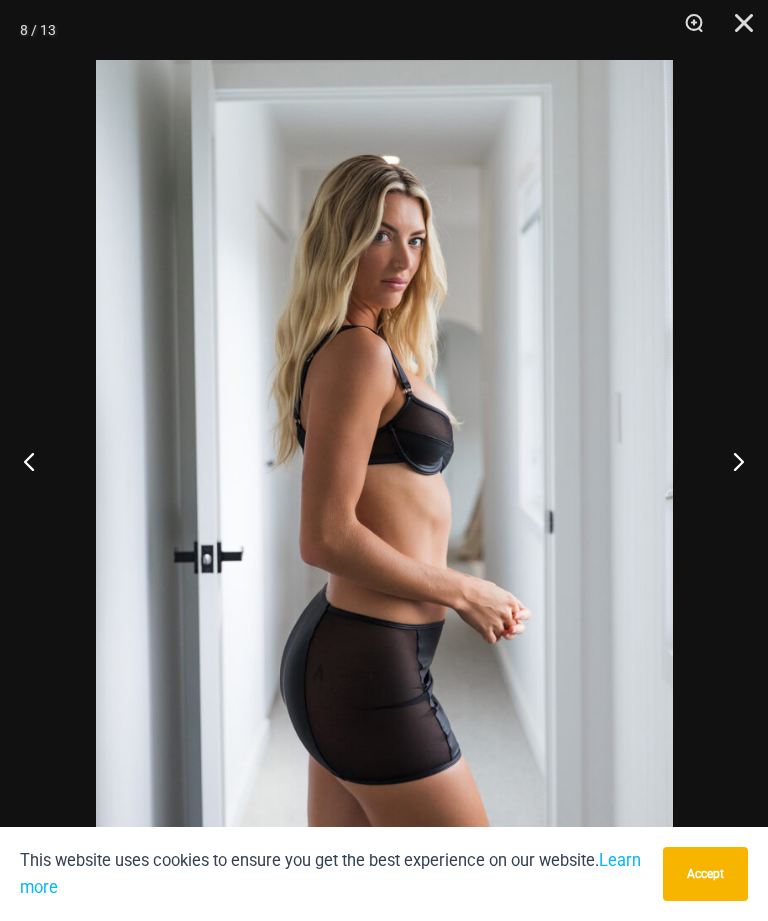click at bounding box center [730, 461] 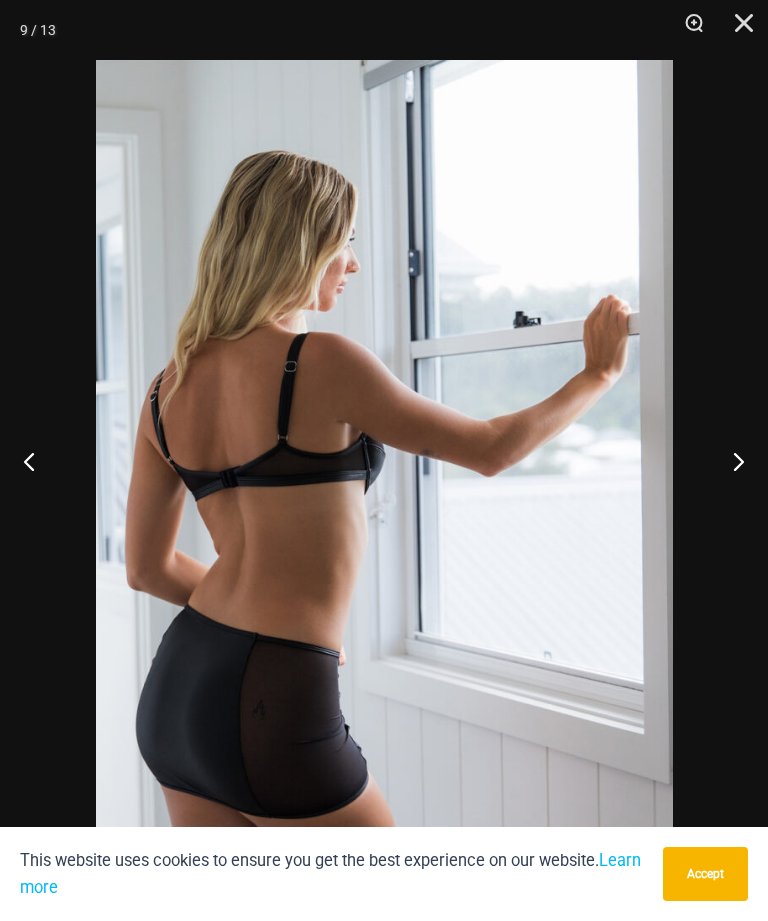click at bounding box center [730, 461] 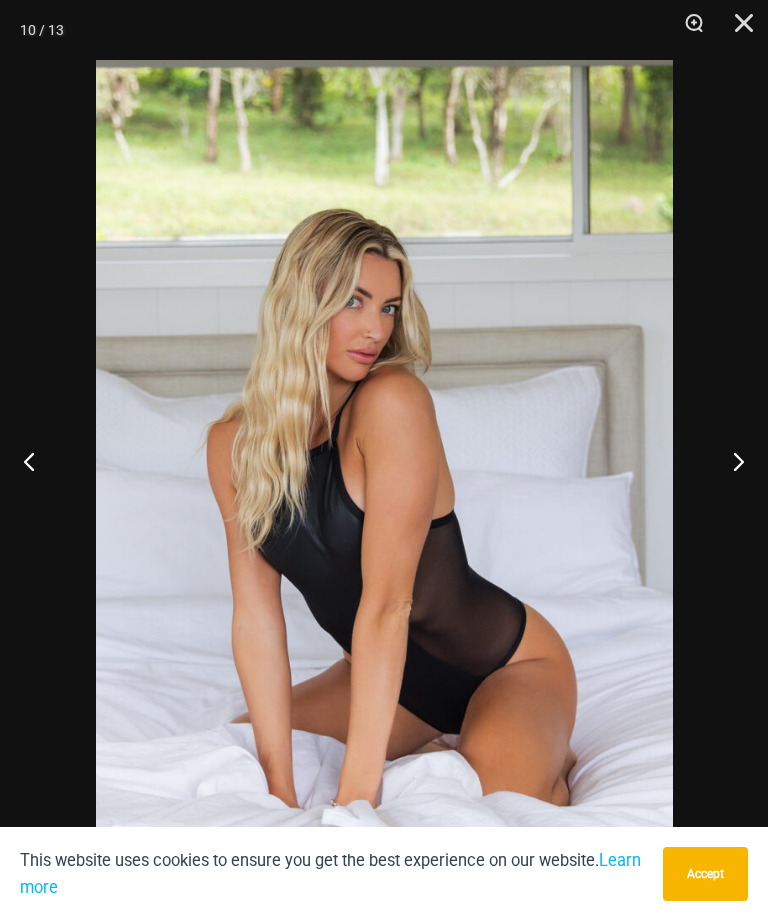 click at bounding box center (730, 461) 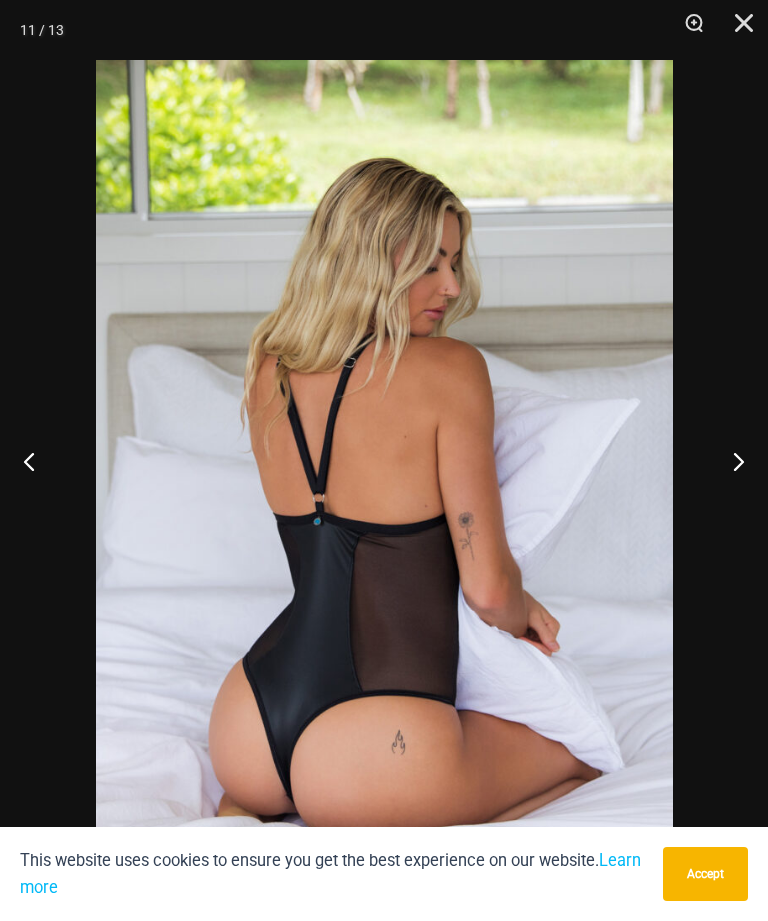 click at bounding box center (730, 461) 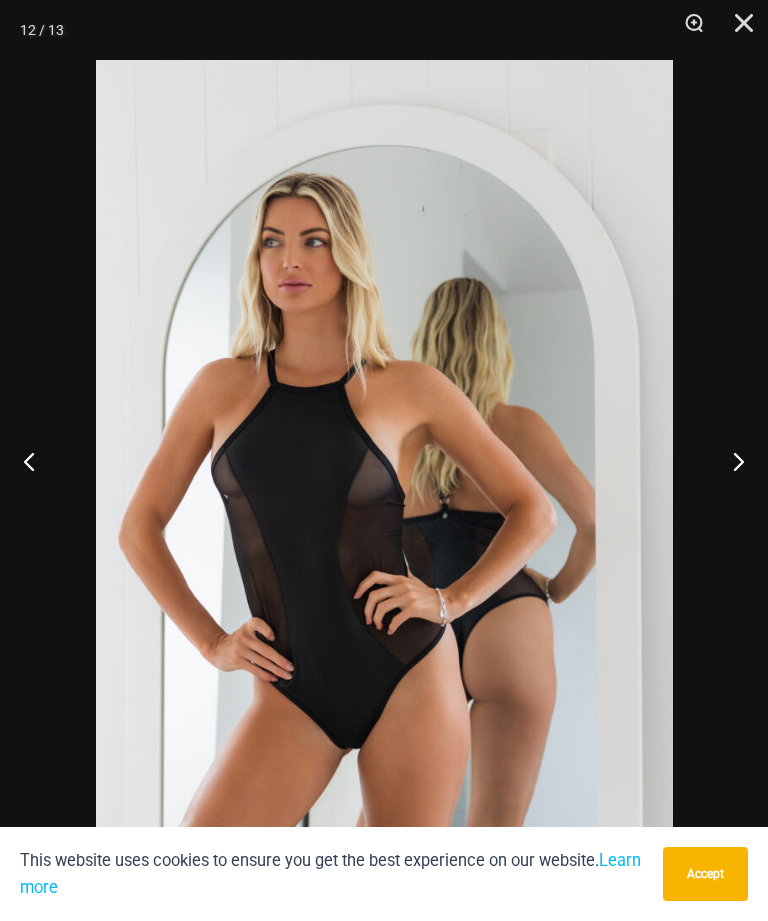 click at bounding box center [730, 461] 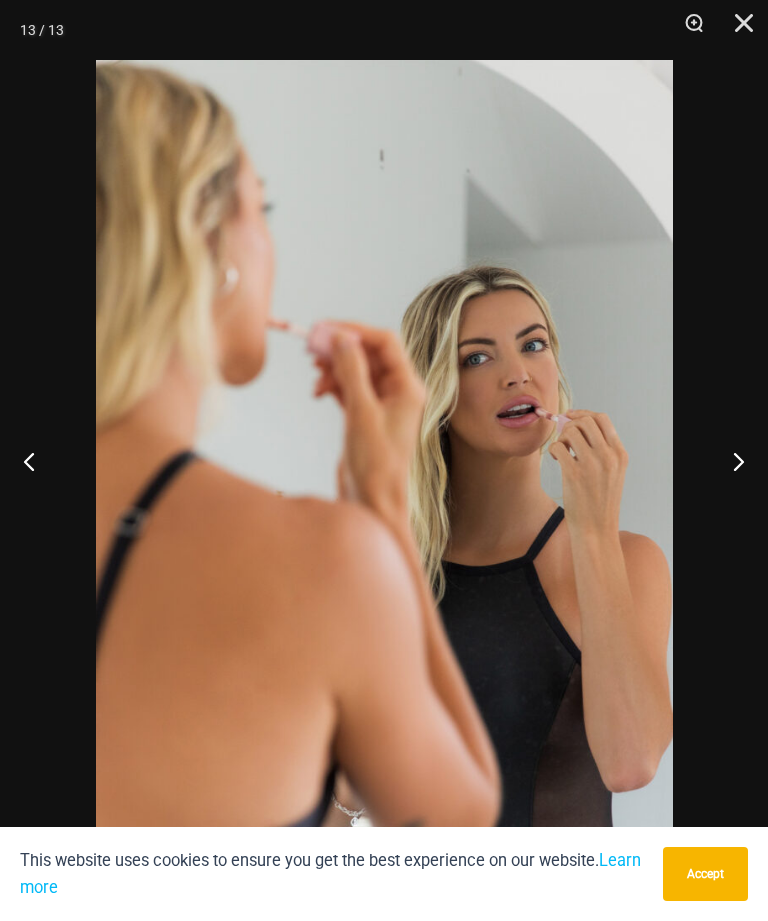click at bounding box center (730, 461) 